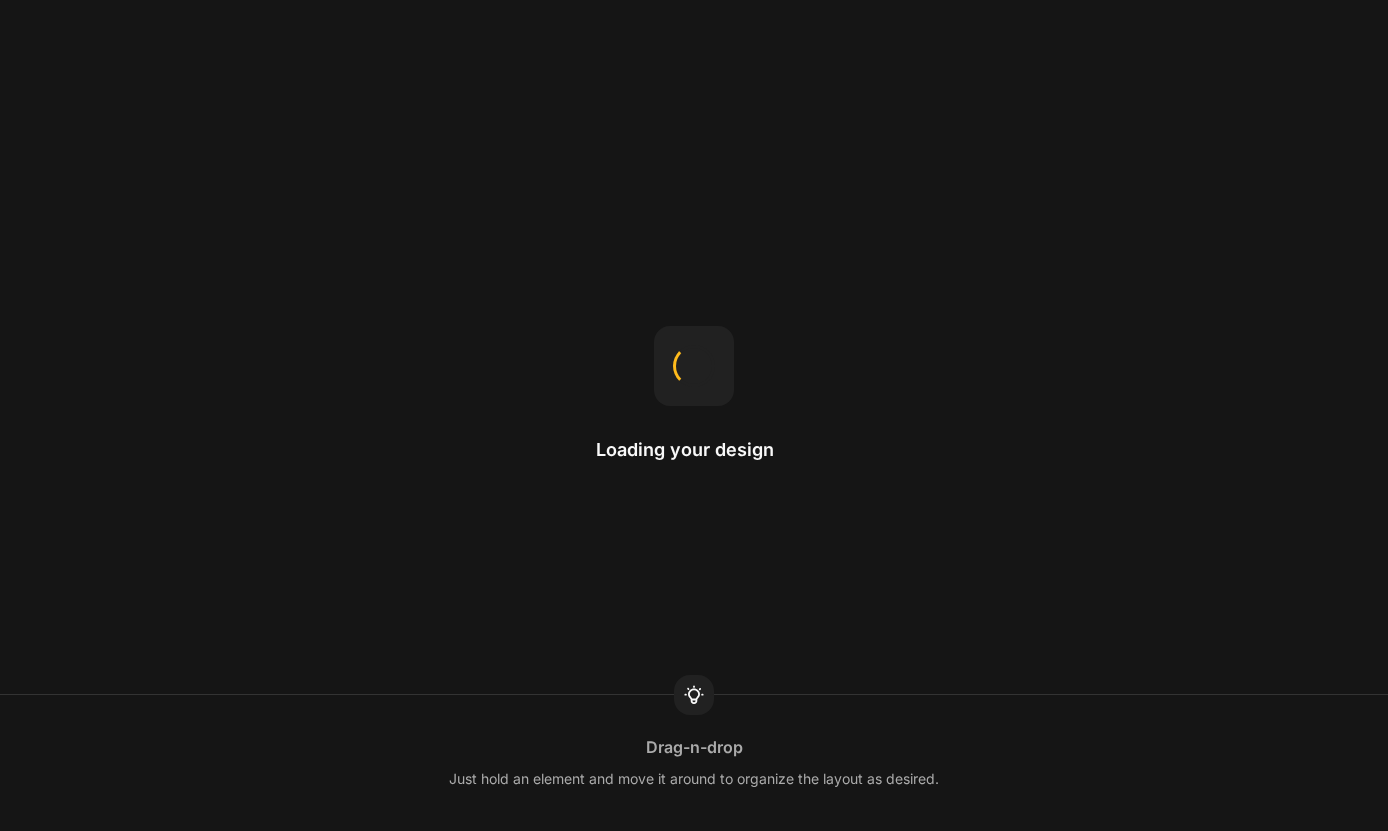 scroll, scrollTop: 0, scrollLeft: 0, axis: both 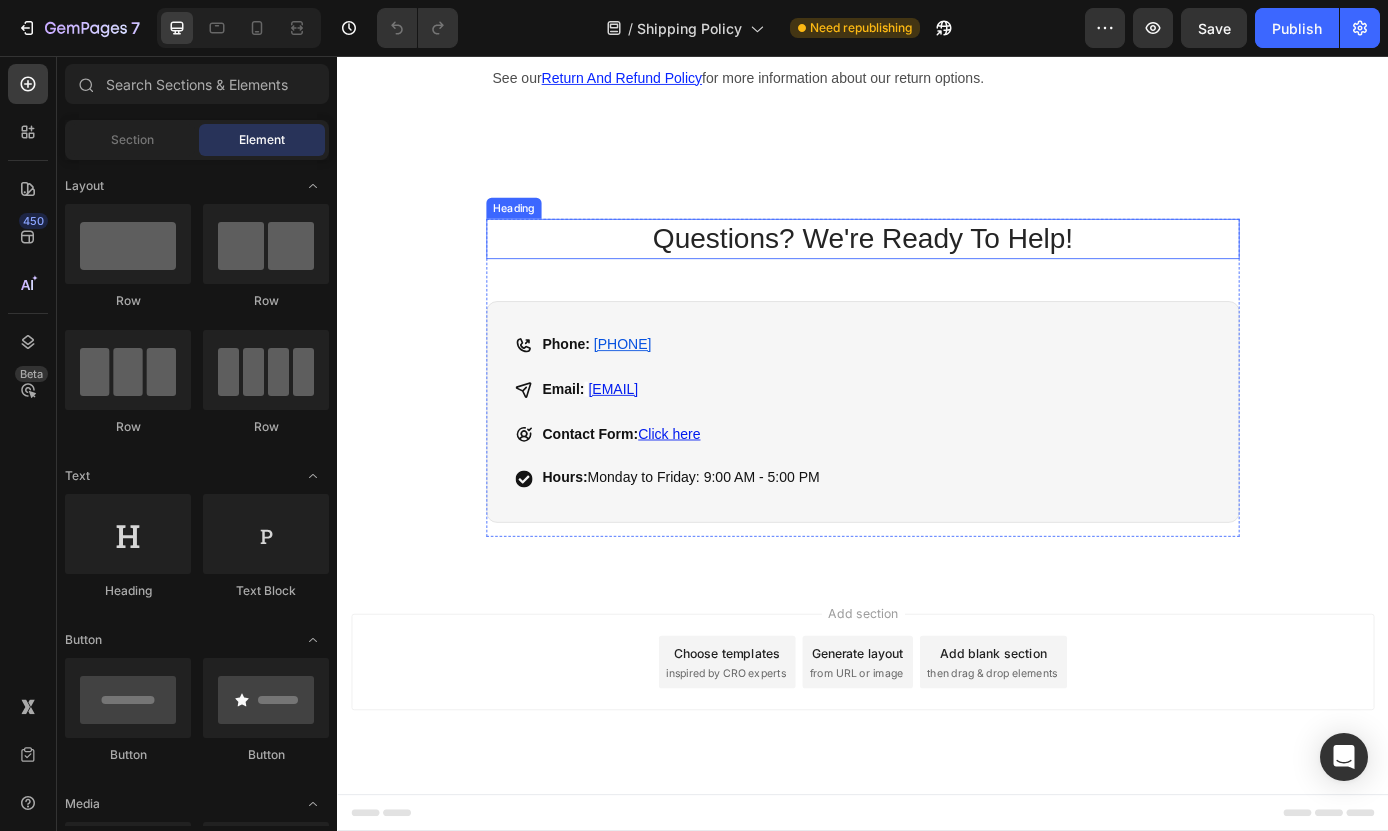 click on "Questions? We're Ready To Help!" at bounding box center (937, 265) 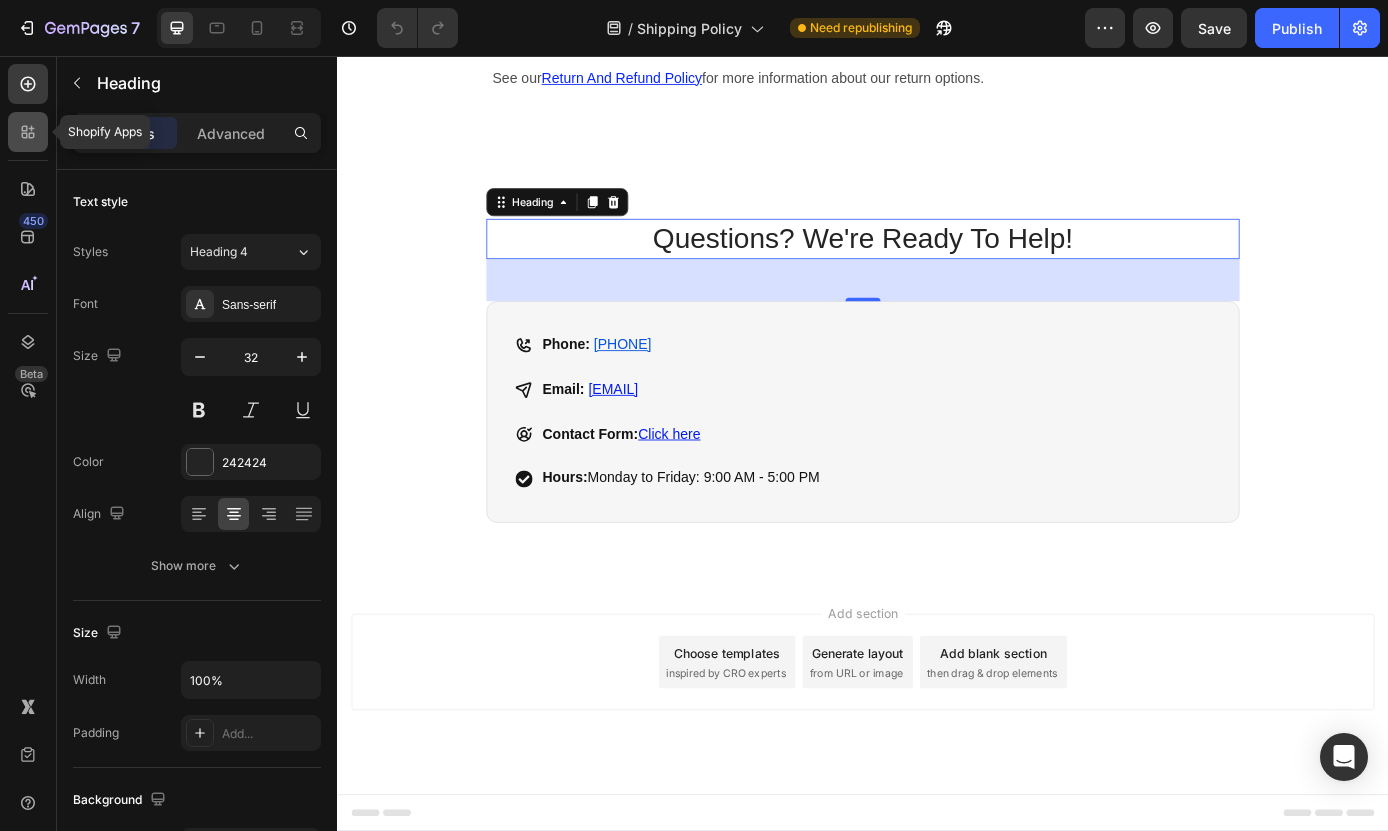 click 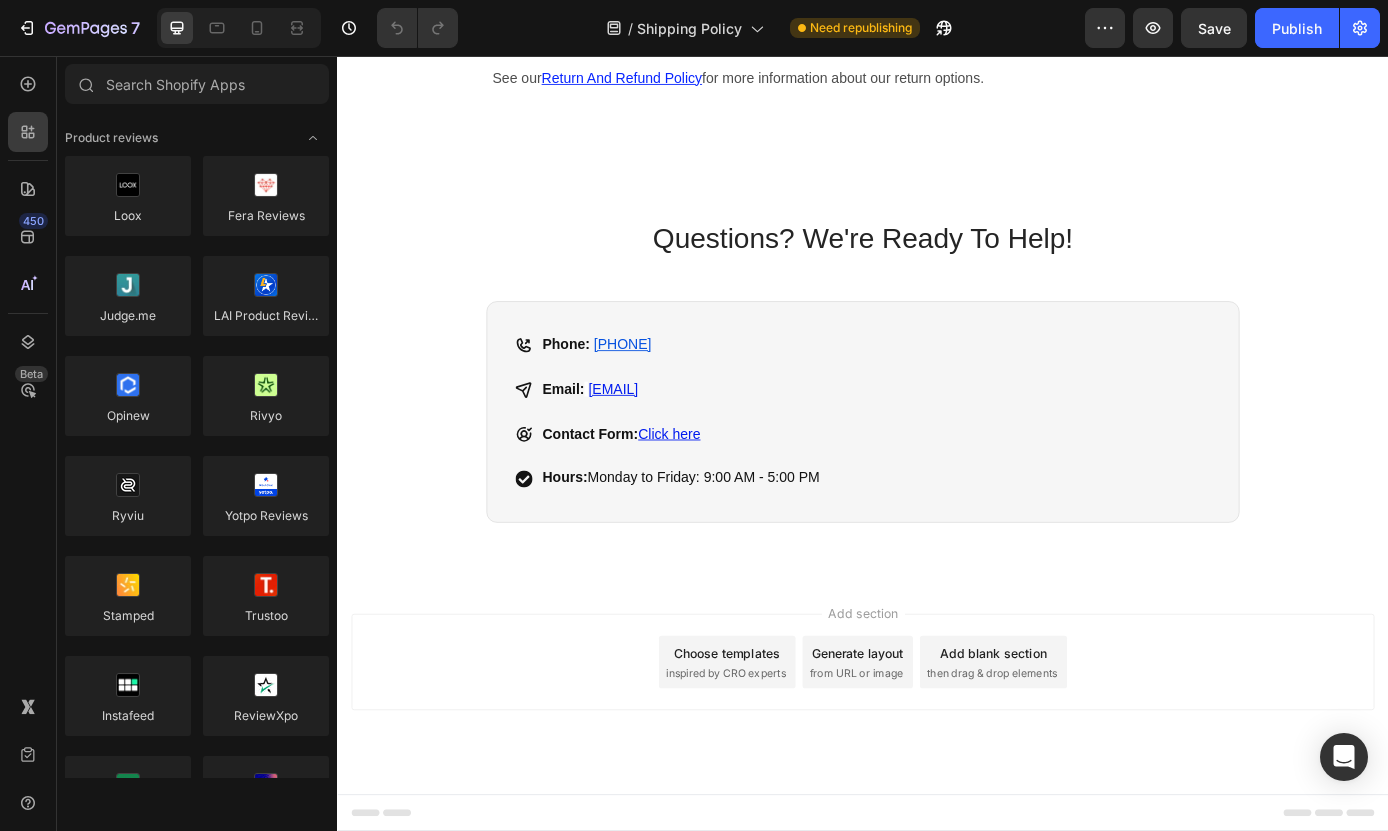 click on "450 Beta" at bounding box center [28, 375] 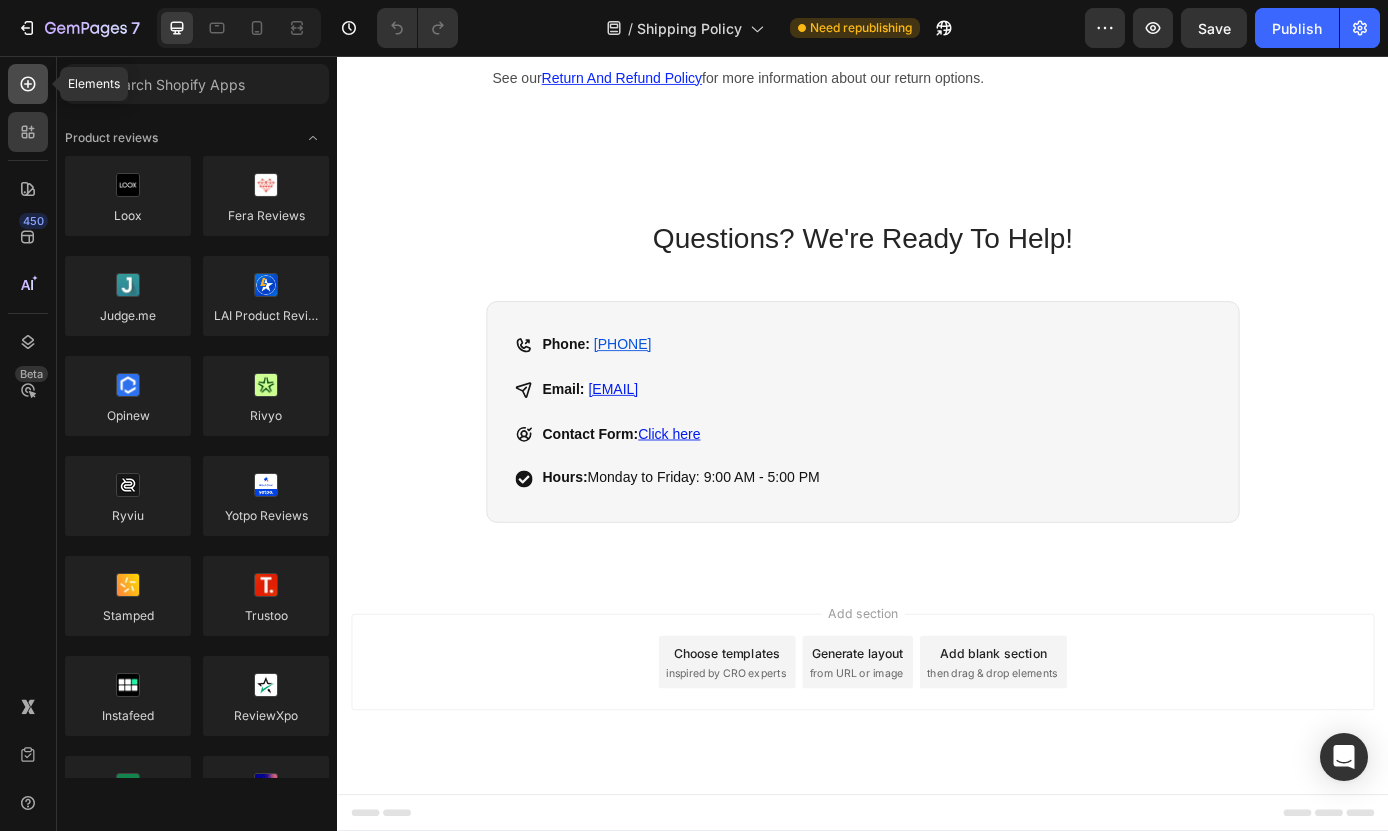 click 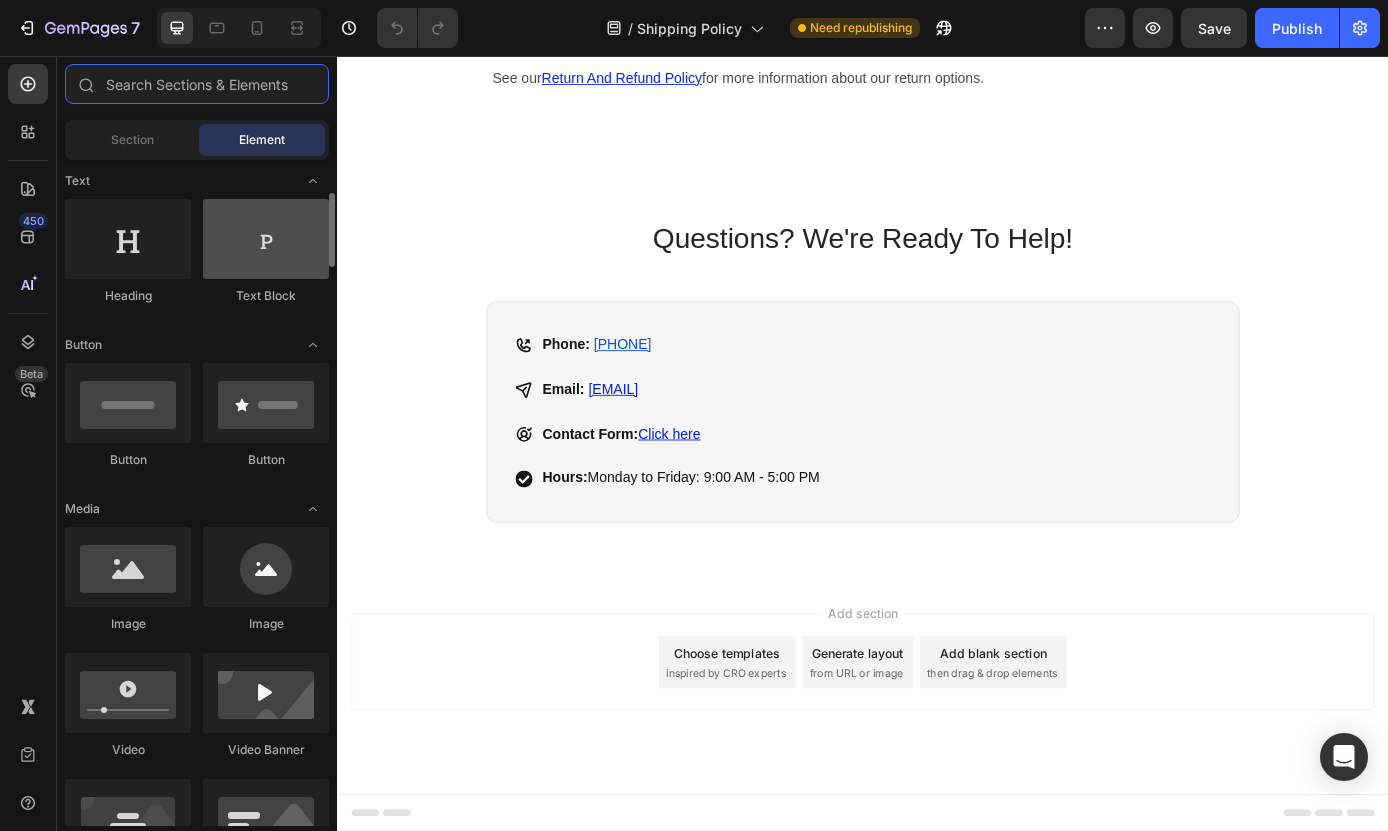 scroll, scrollTop: 0, scrollLeft: 0, axis: both 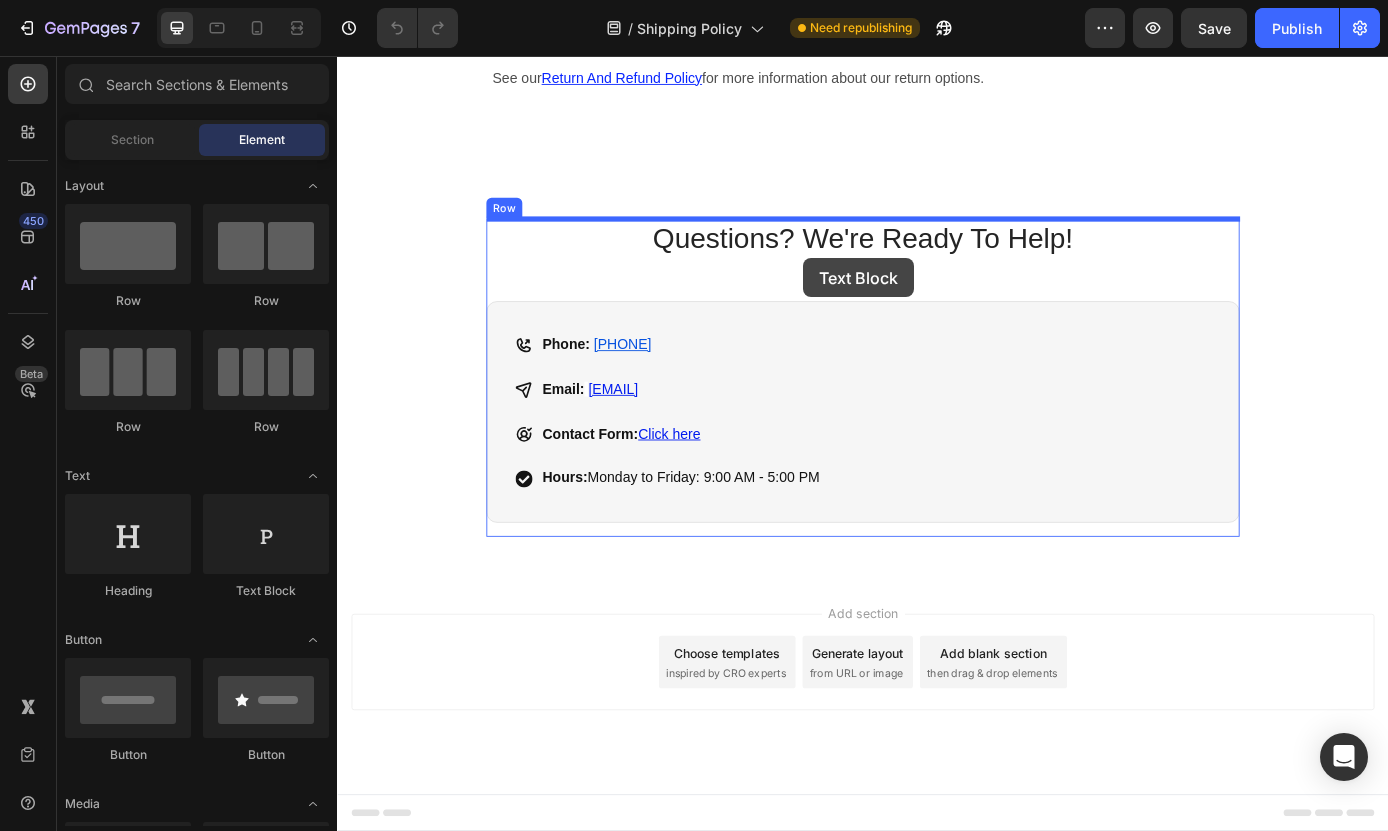 drag, startPoint x: 598, startPoint y: 592, endPoint x: 869, endPoint y: 287, distance: 408.00244 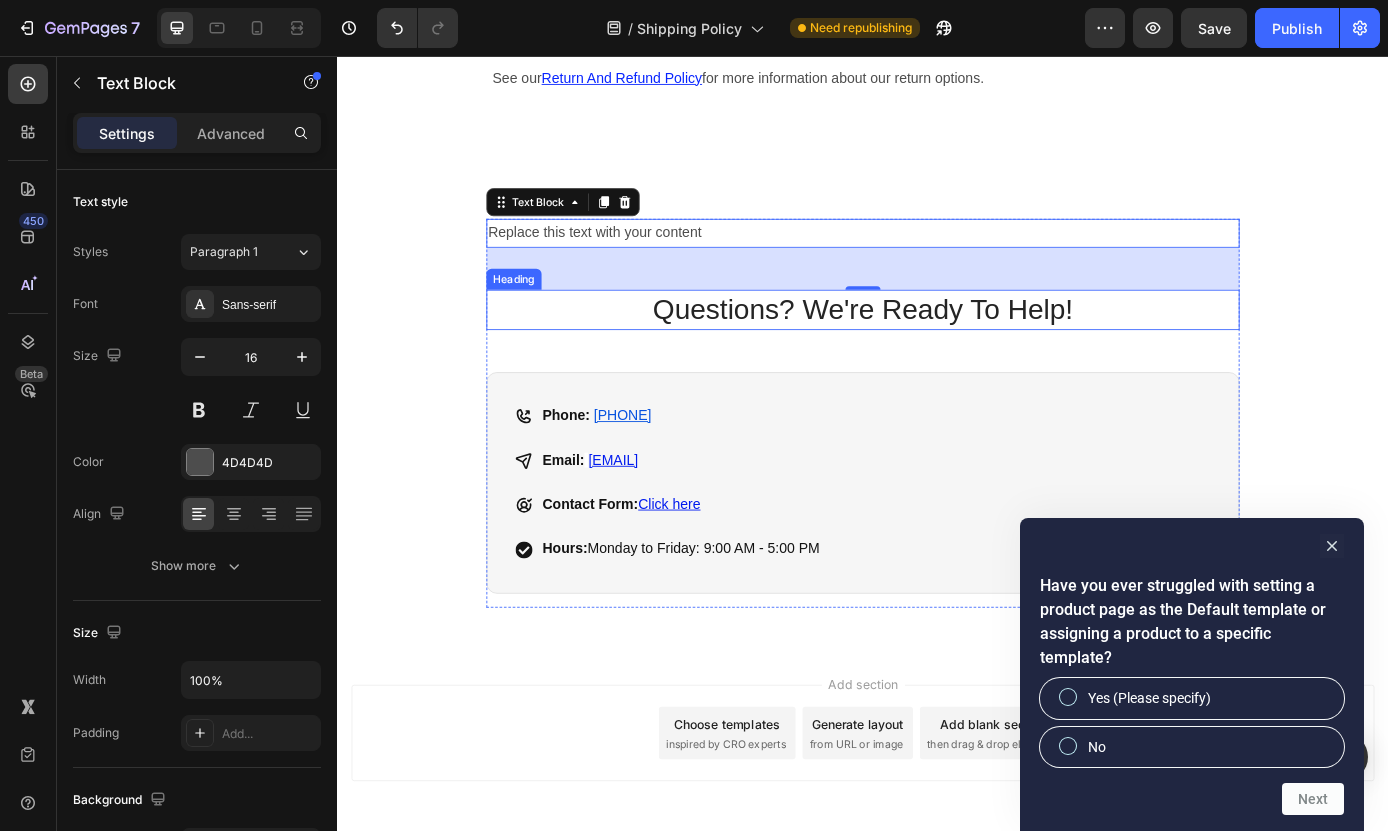 click on "Questions? We're Ready To Help!" at bounding box center (937, 346) 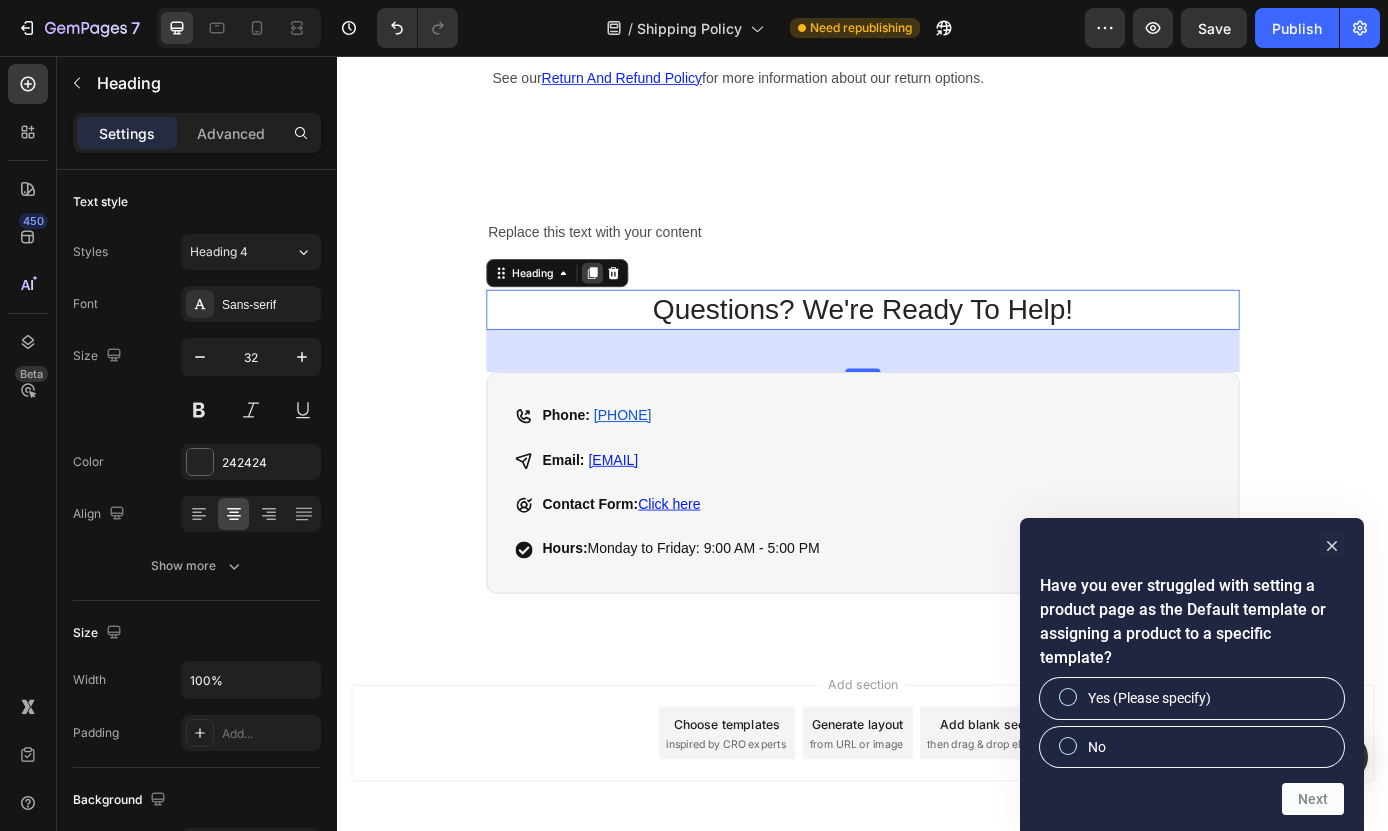 click 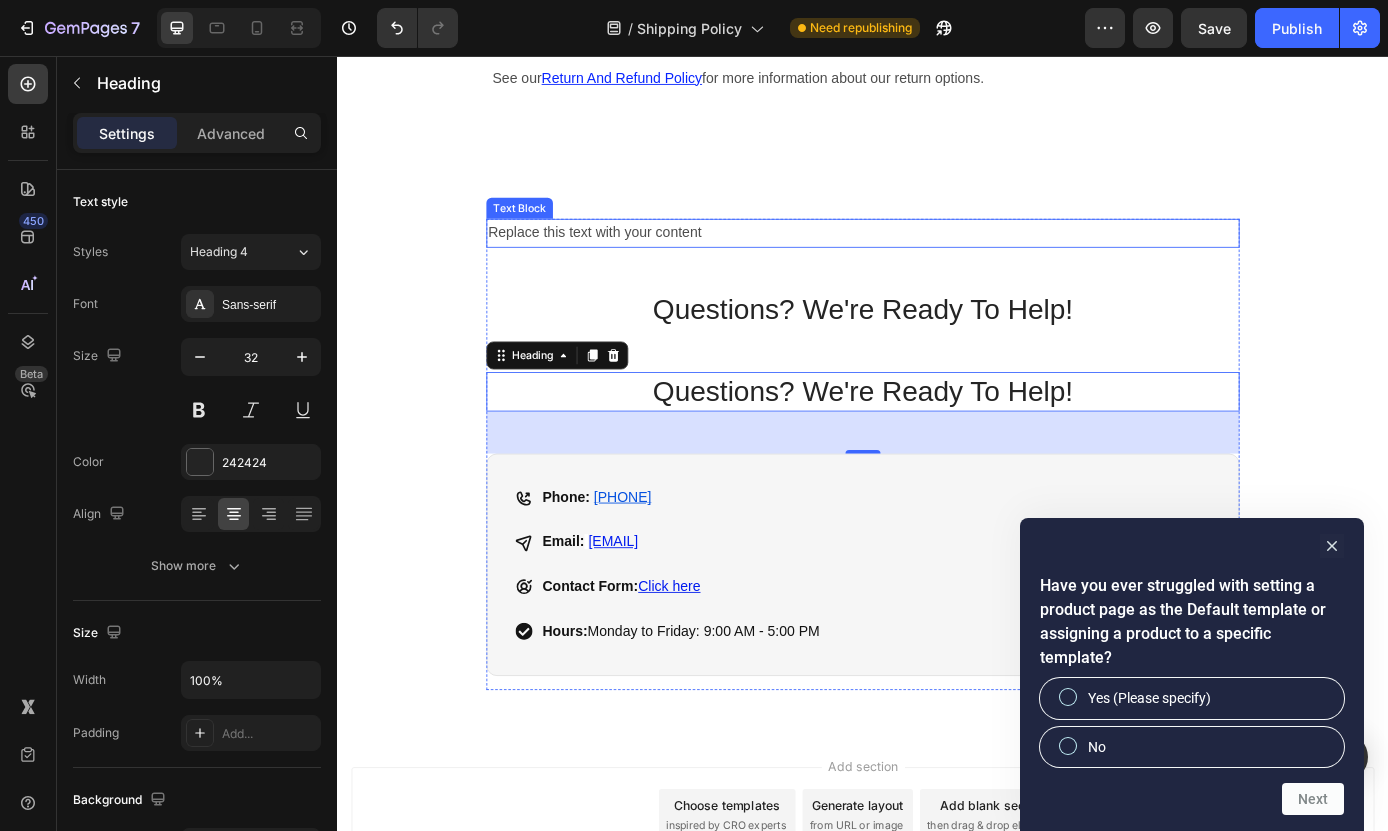 click on "Replace this text with your content" at bounding box center (937, 258) 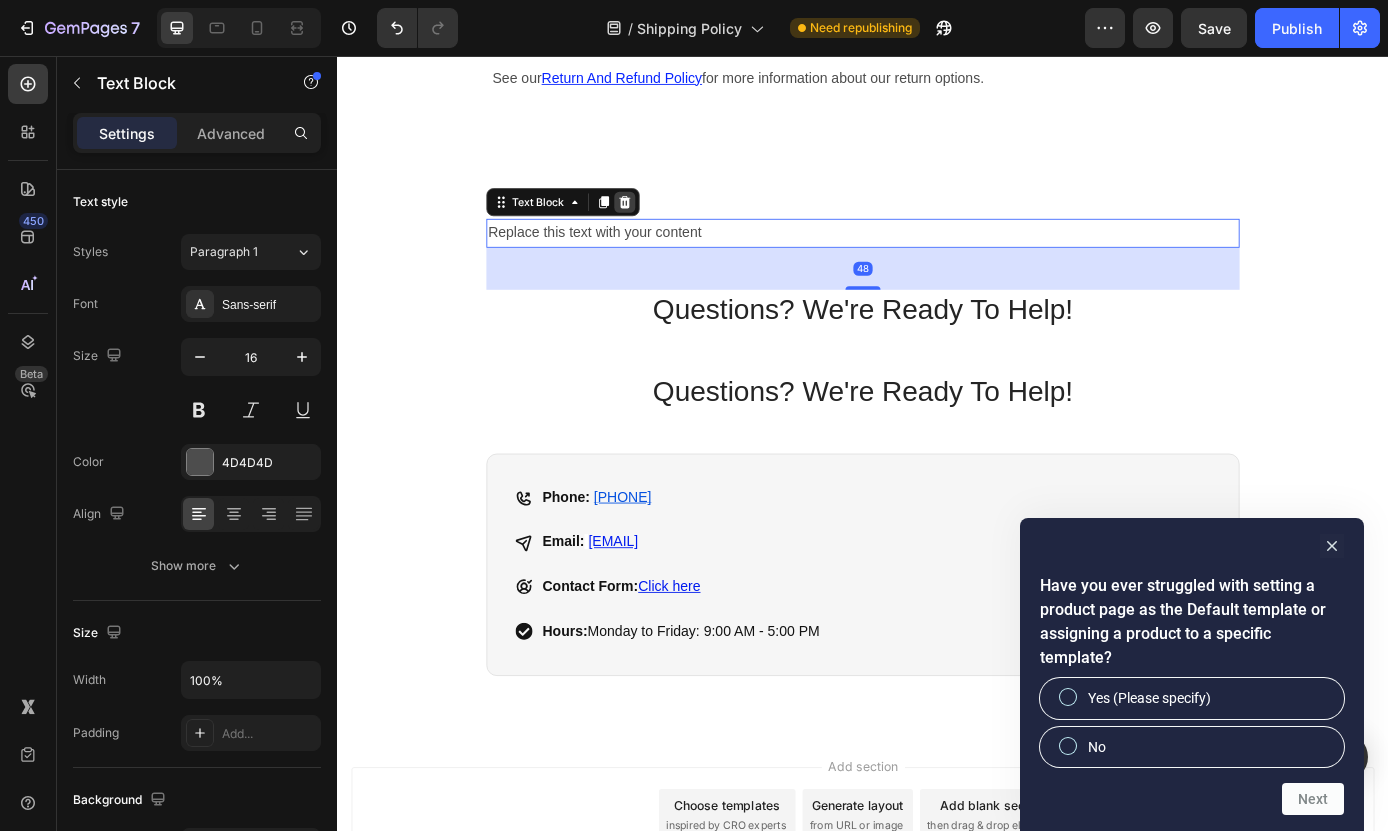 click 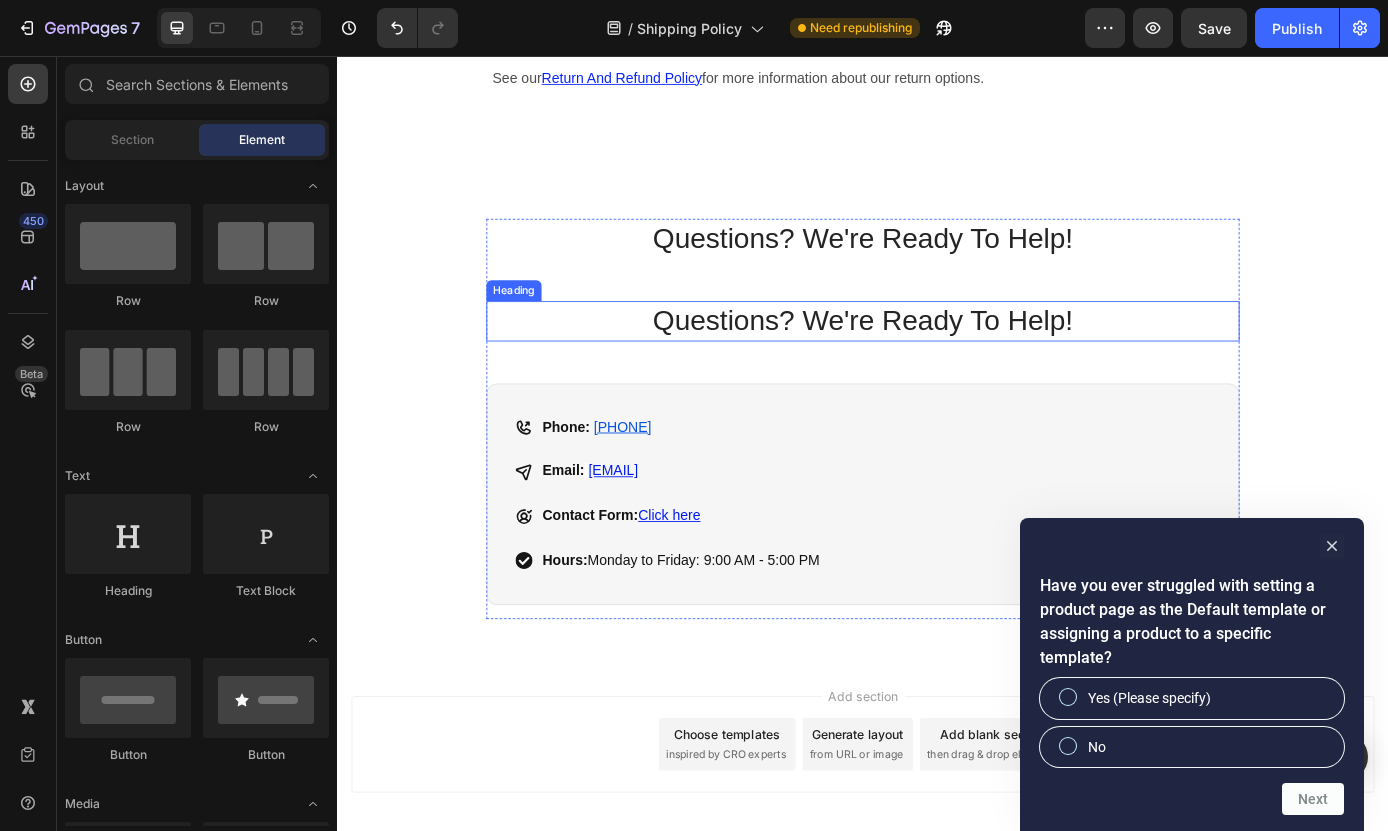 click on "Questions? We're Ready To Help!" at bounding box center [937, 359] 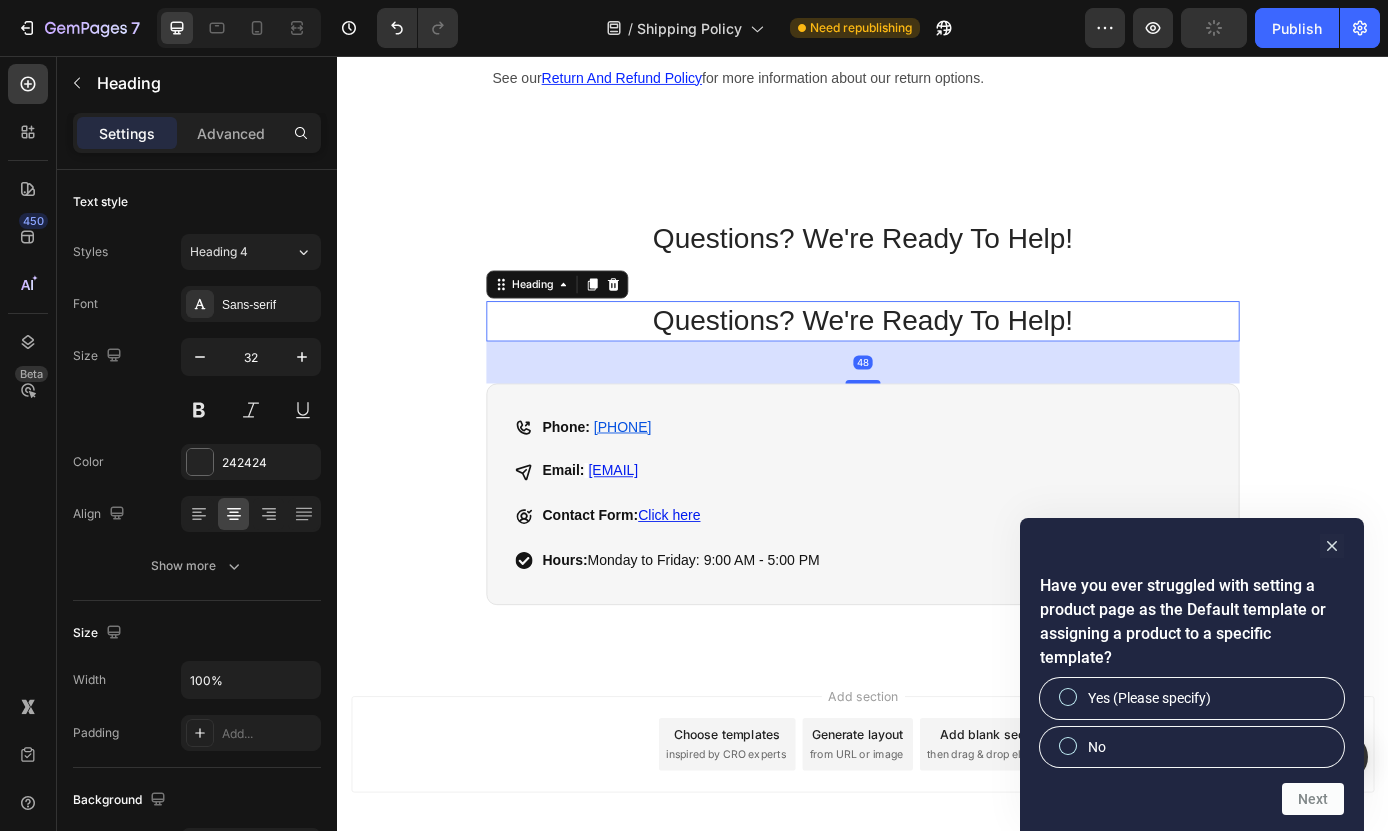 click on "Questions? We're Ready To Help!" at bounding box center (937, 359) 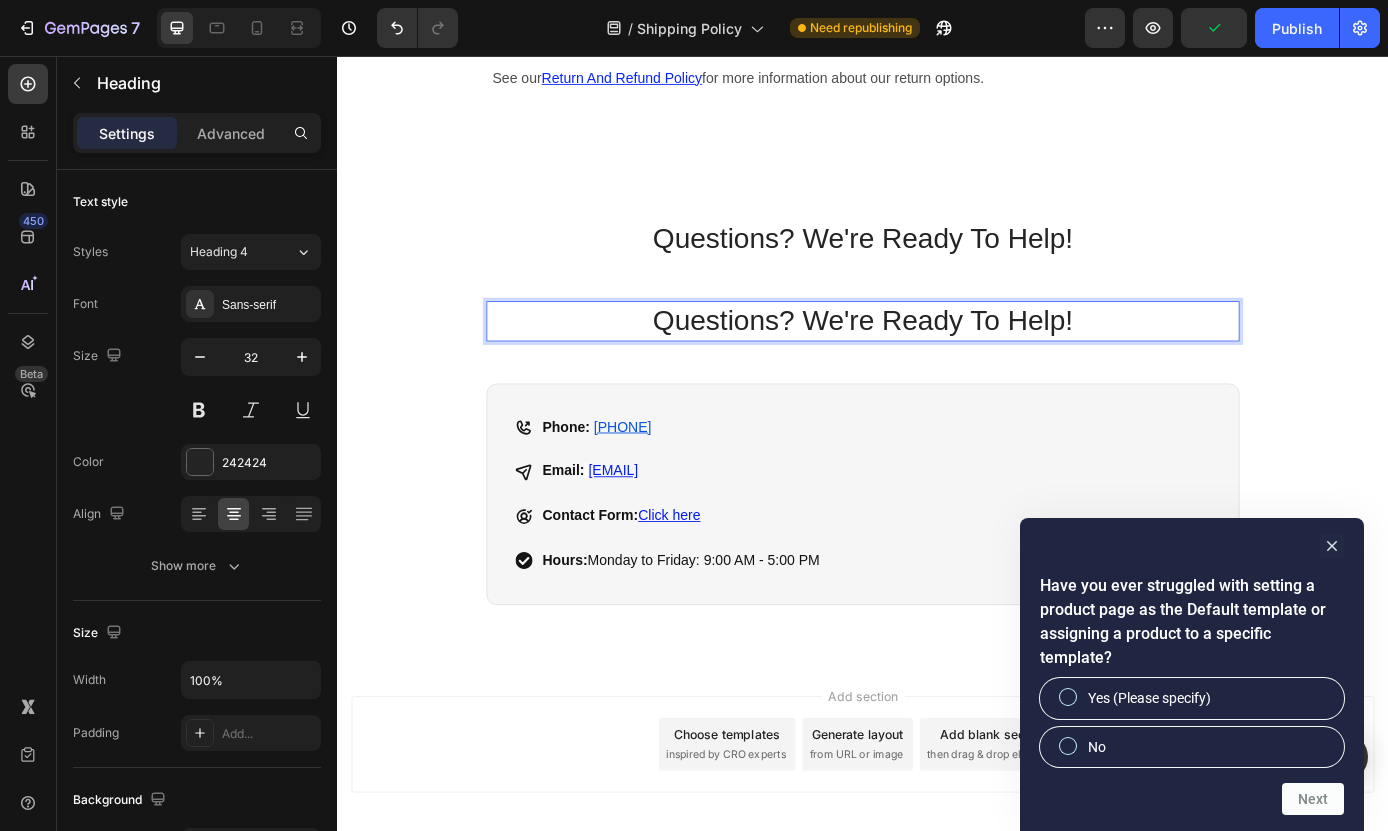 click on "Questions? We're Ready To Help!" at bounding box center (937, 359) 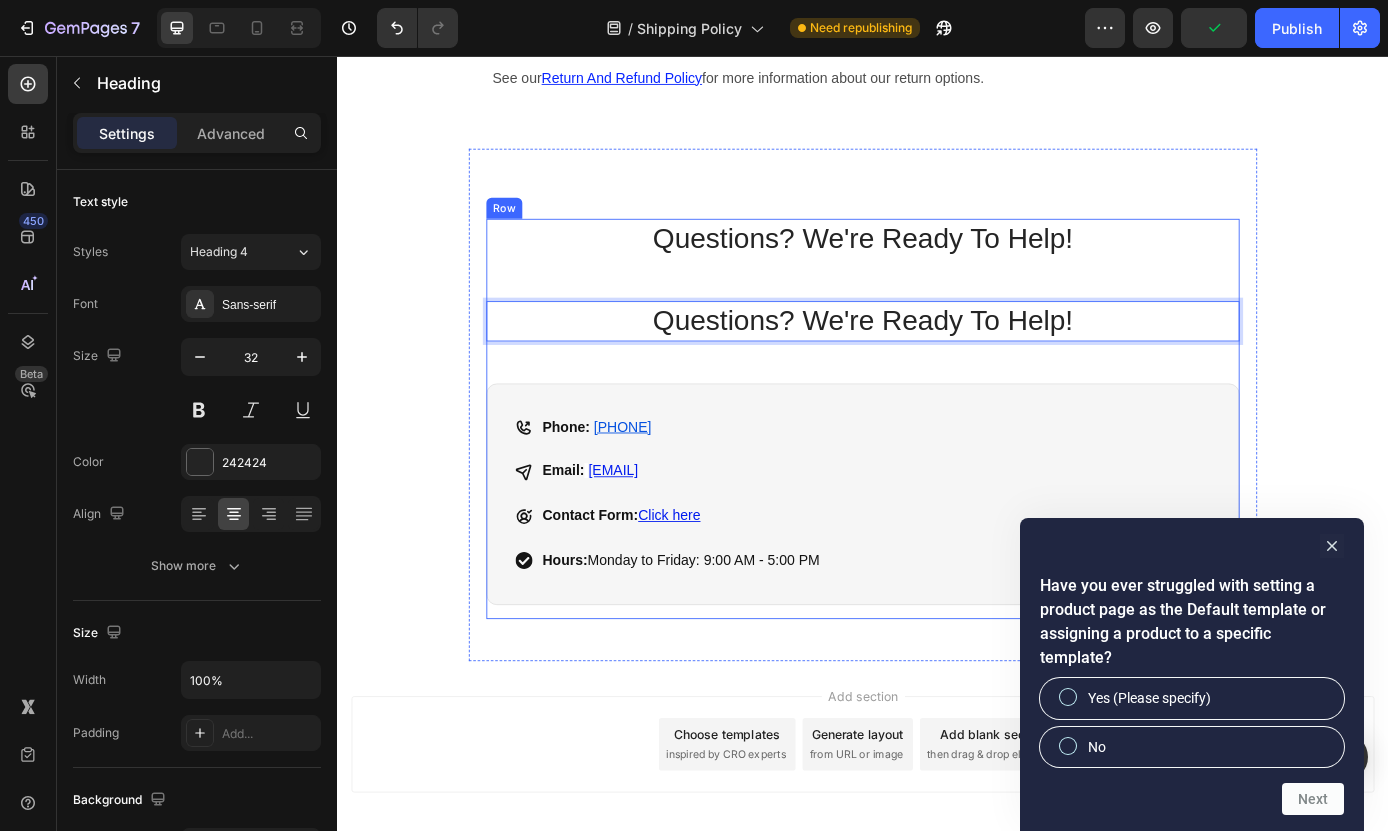 click on "Questions? We're Ready To Help! Heading Questions? We're Ready To Help! Heading   48
Phone:   [PHONE]
Email:   [EMAIL]
Contact Form:  Click here Hours:  Monday to Friday: 9:00 AM - 5:00 PM Item List Row" at bounding box center [937, 470] 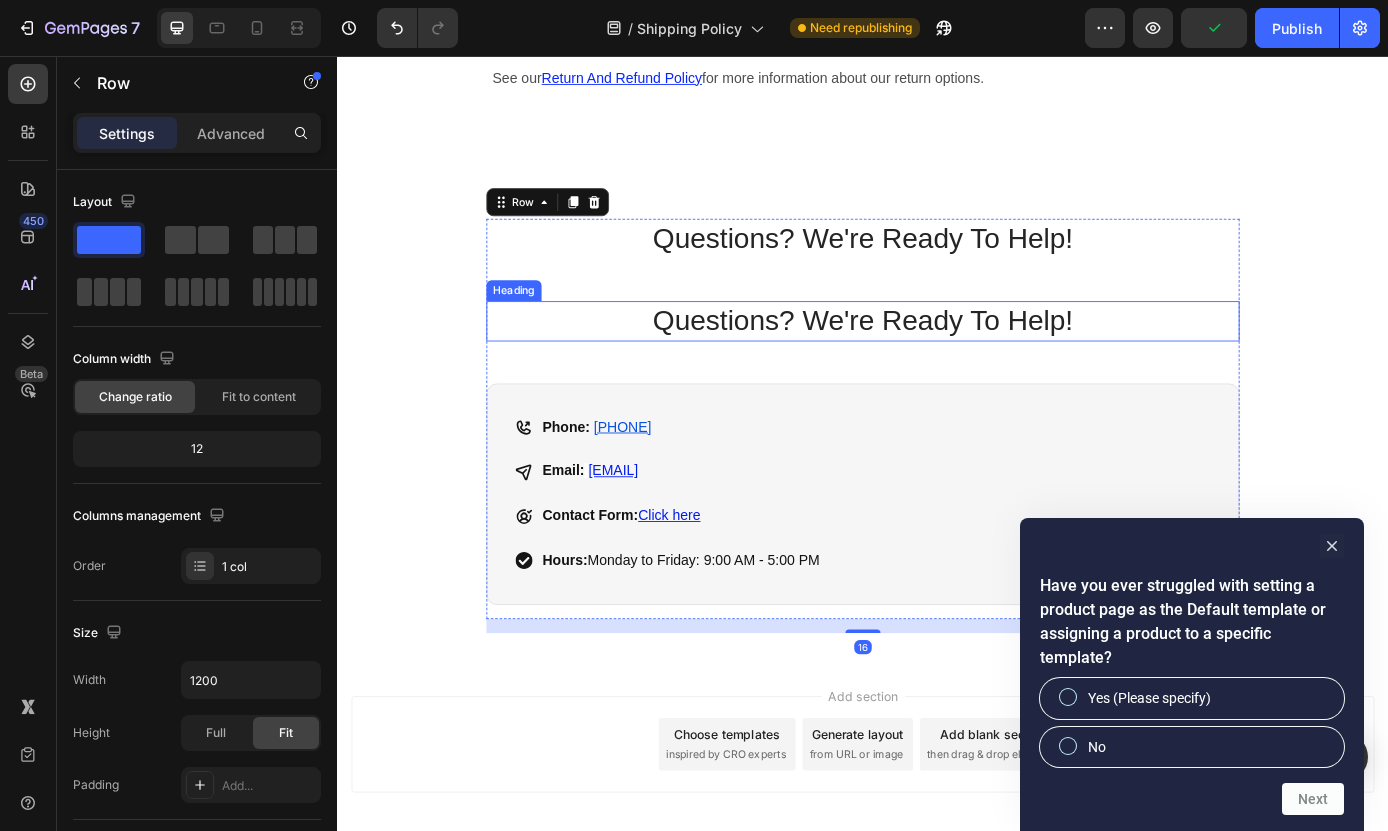 click on "Questions? We're Ready To Help!" at bounding box center (937, 359) 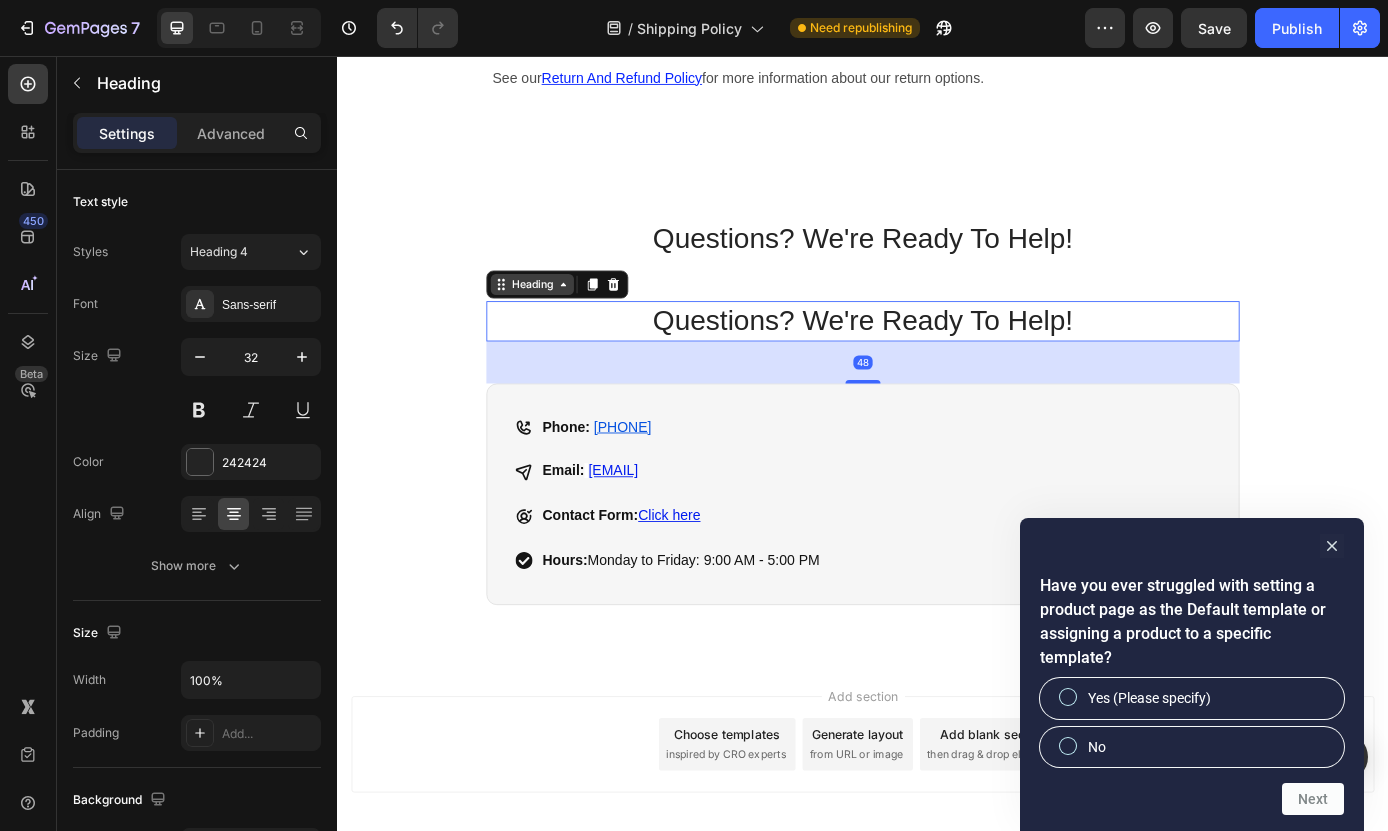 click 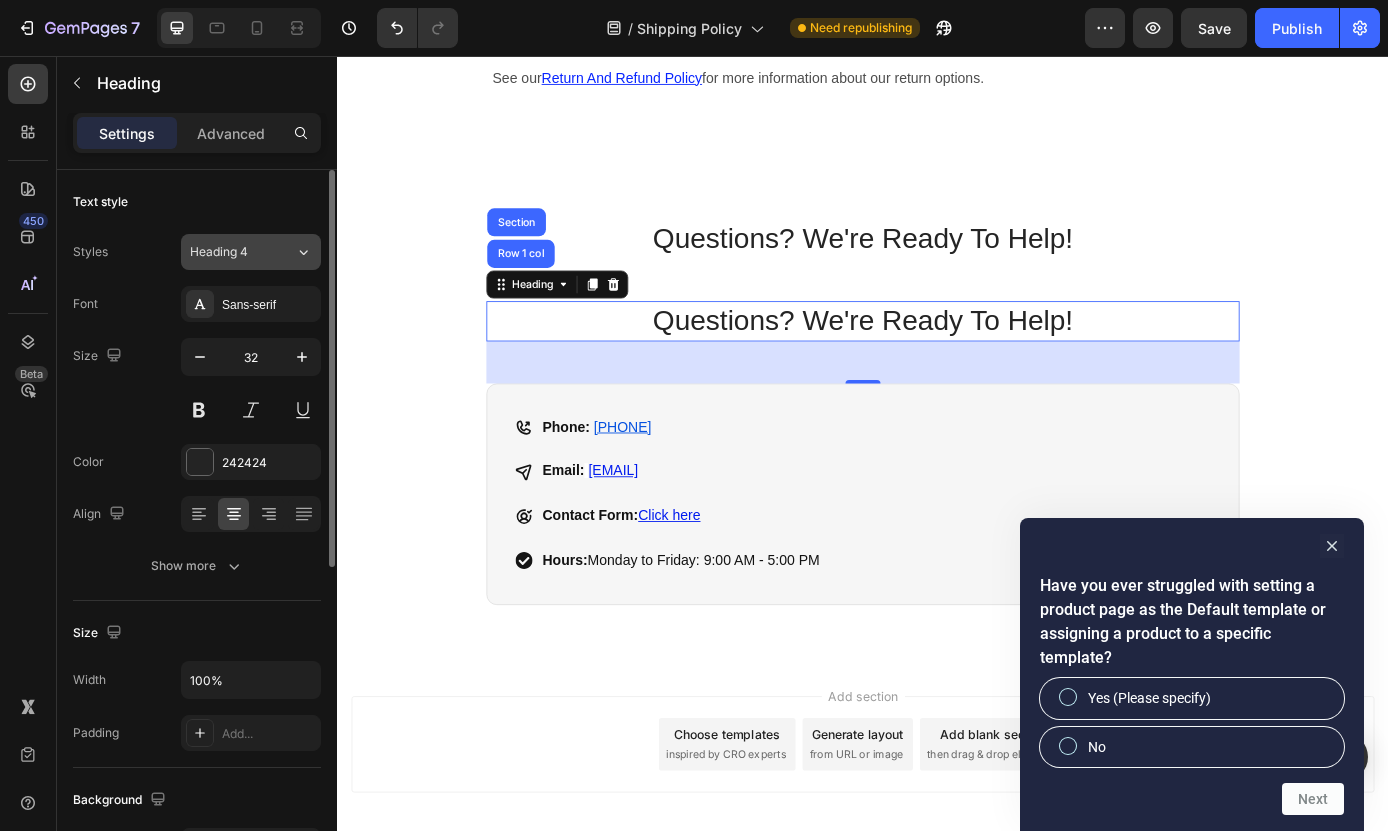 click on "Heading 4" 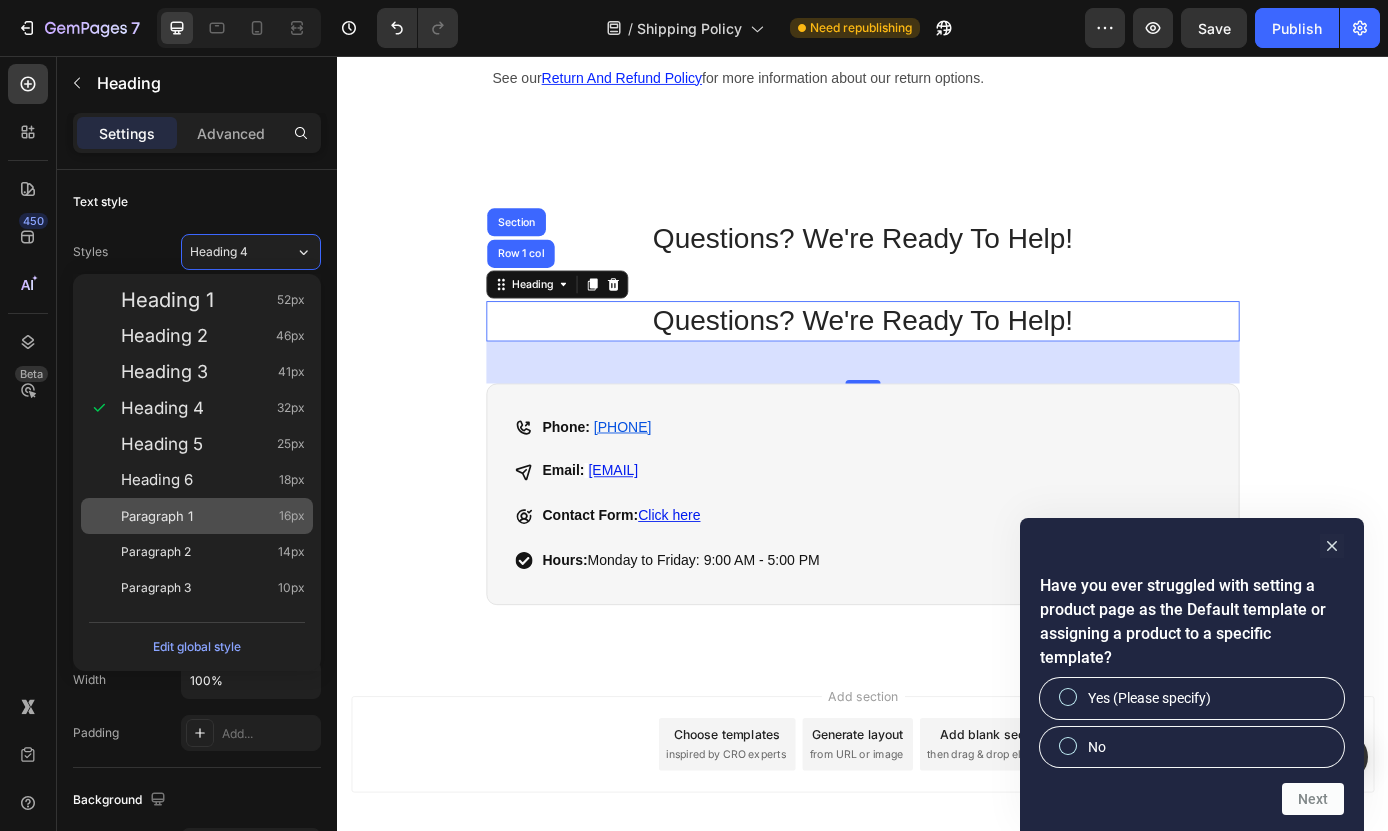 click on "Paragraph 1 16px" at bounding box center [213, 516] 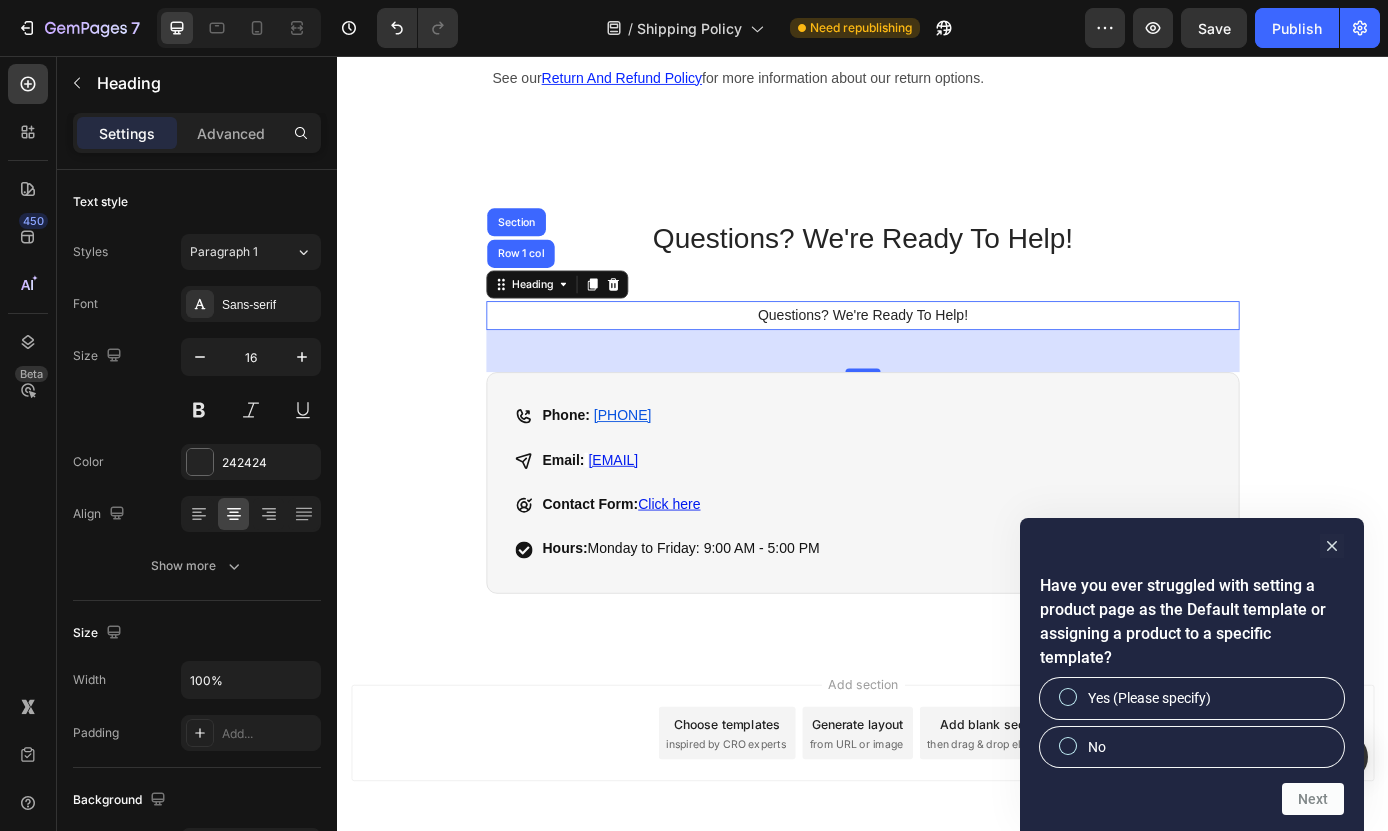 click on "Questions? We're Ready To Help!" at bounding box center [937, 352] 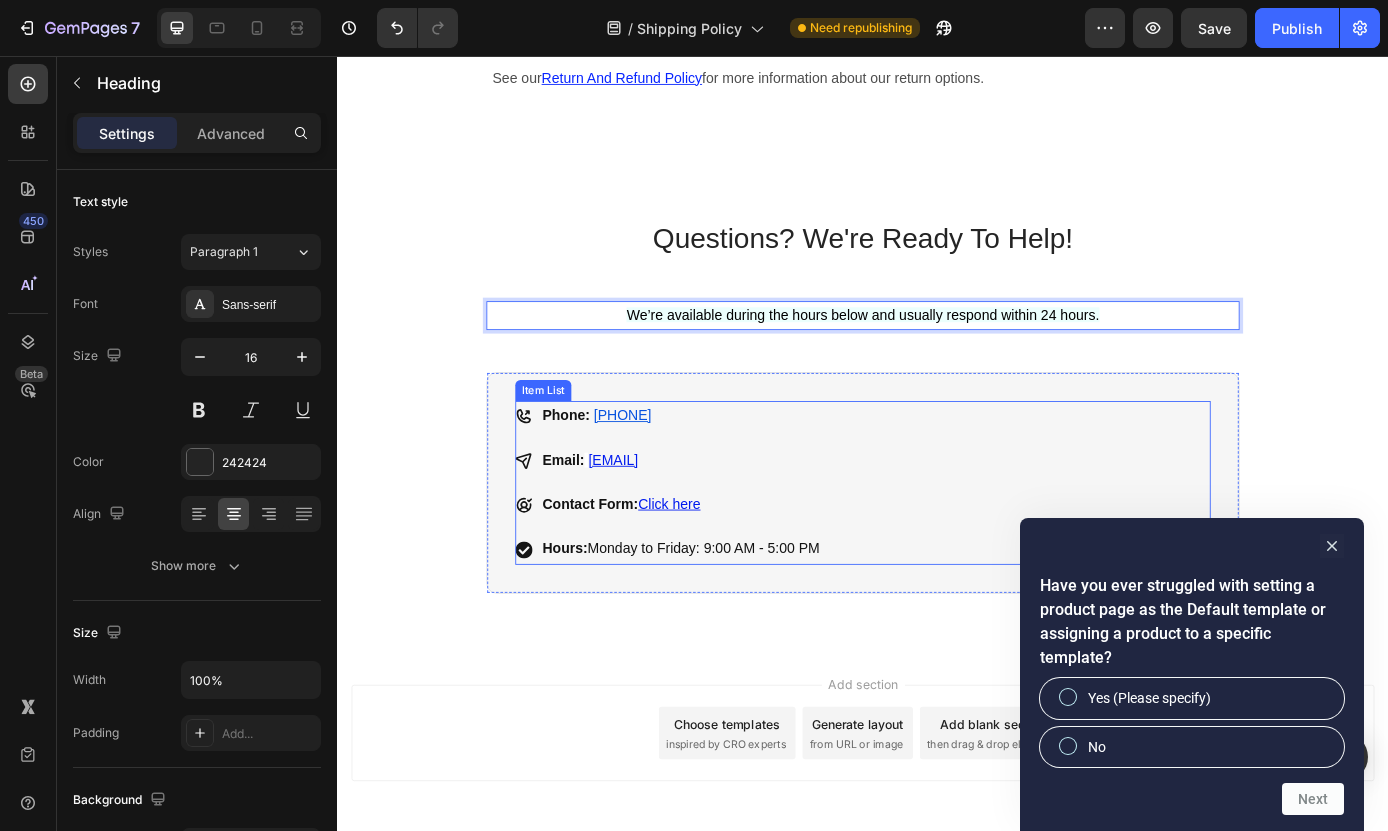 click on "Phone:   [PHONE]
Email:   [EMAIL]
Contact Form:  Click here Hours:  Monday to Friday: 9:00 AM - 5:00 PM" at bounding box center (937, 543) 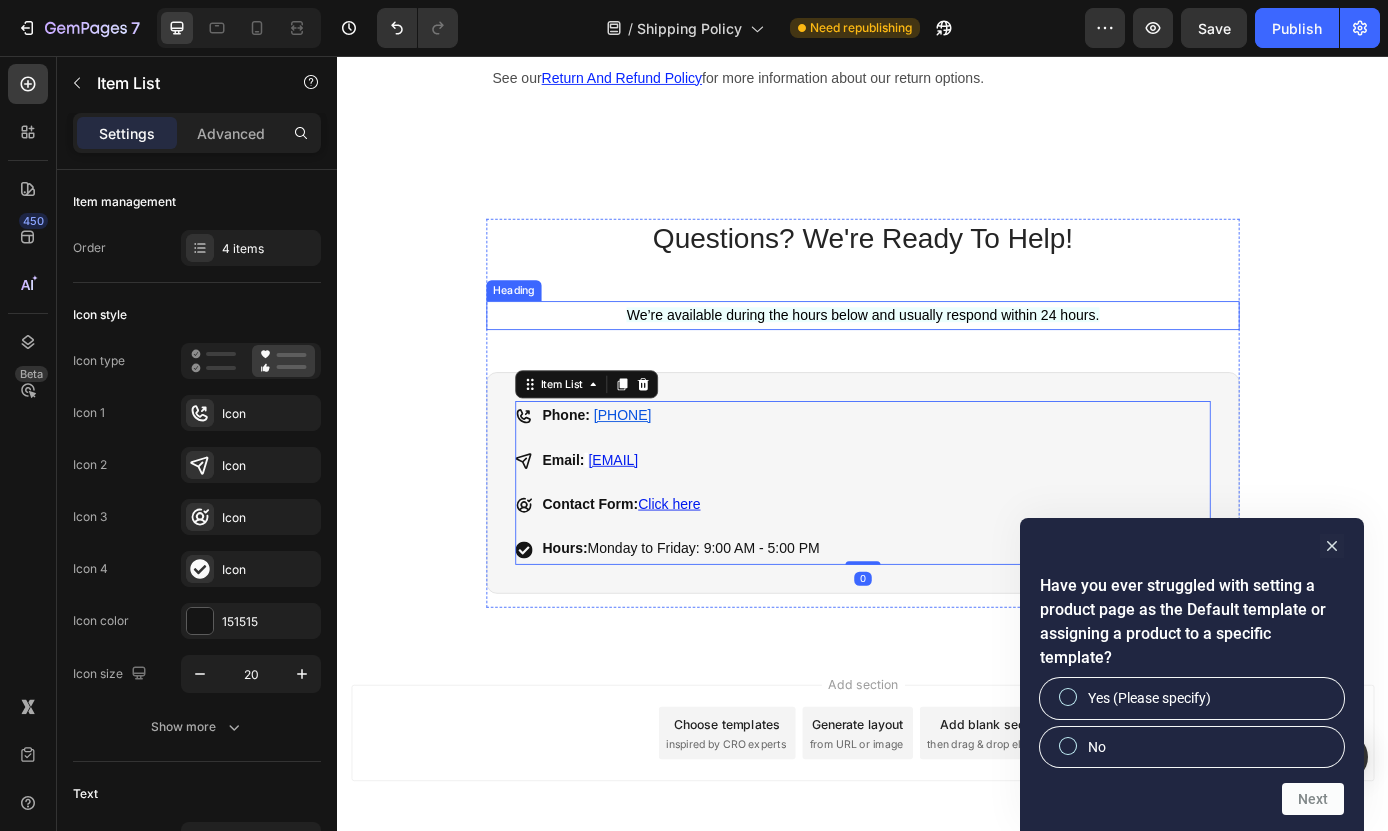 click on "We’re available during the hours below and usually respond within 24 hours." at bounding box center (937, 351) 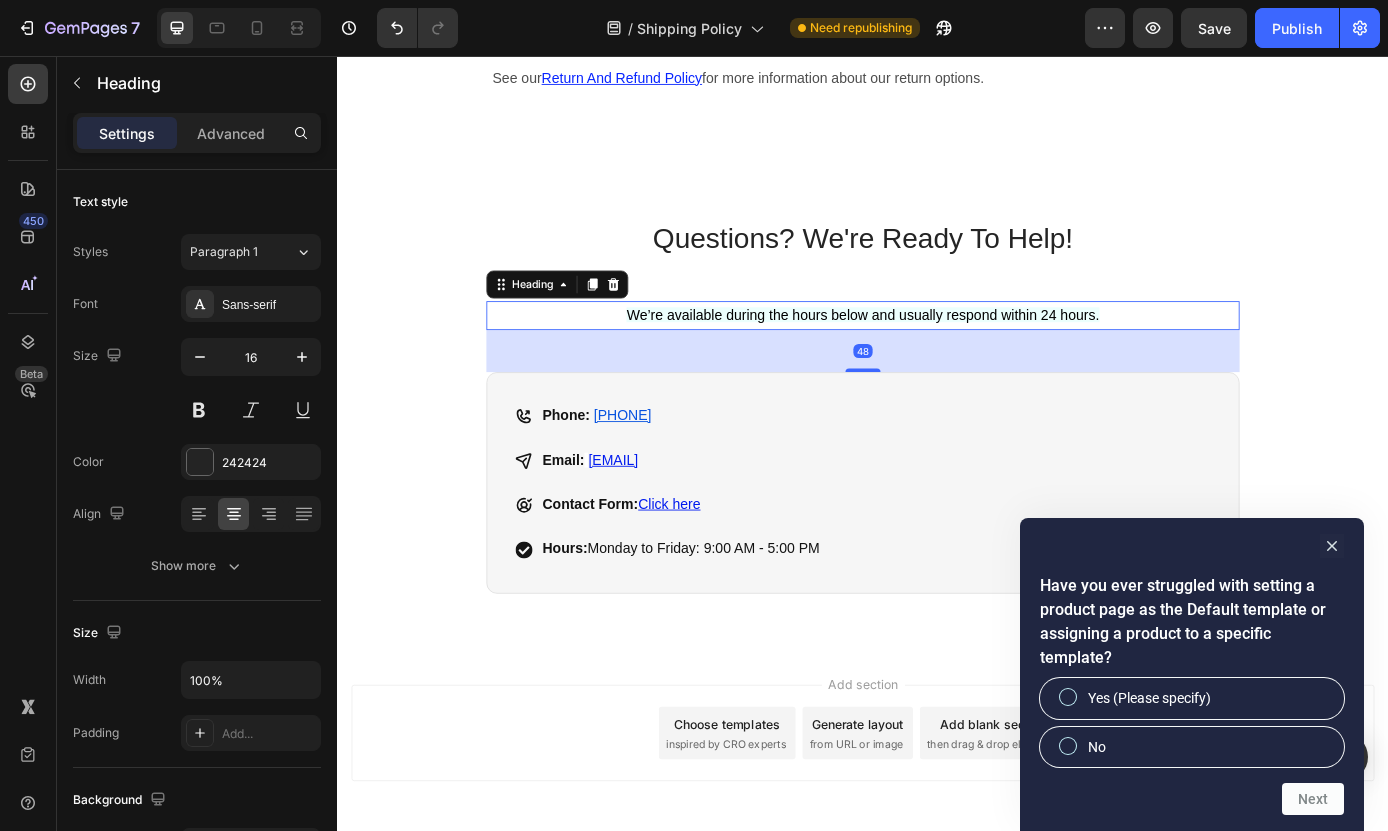 click on "We’re available during the hours below and usually respond within 24 hours." at bounding box center (937, 351) 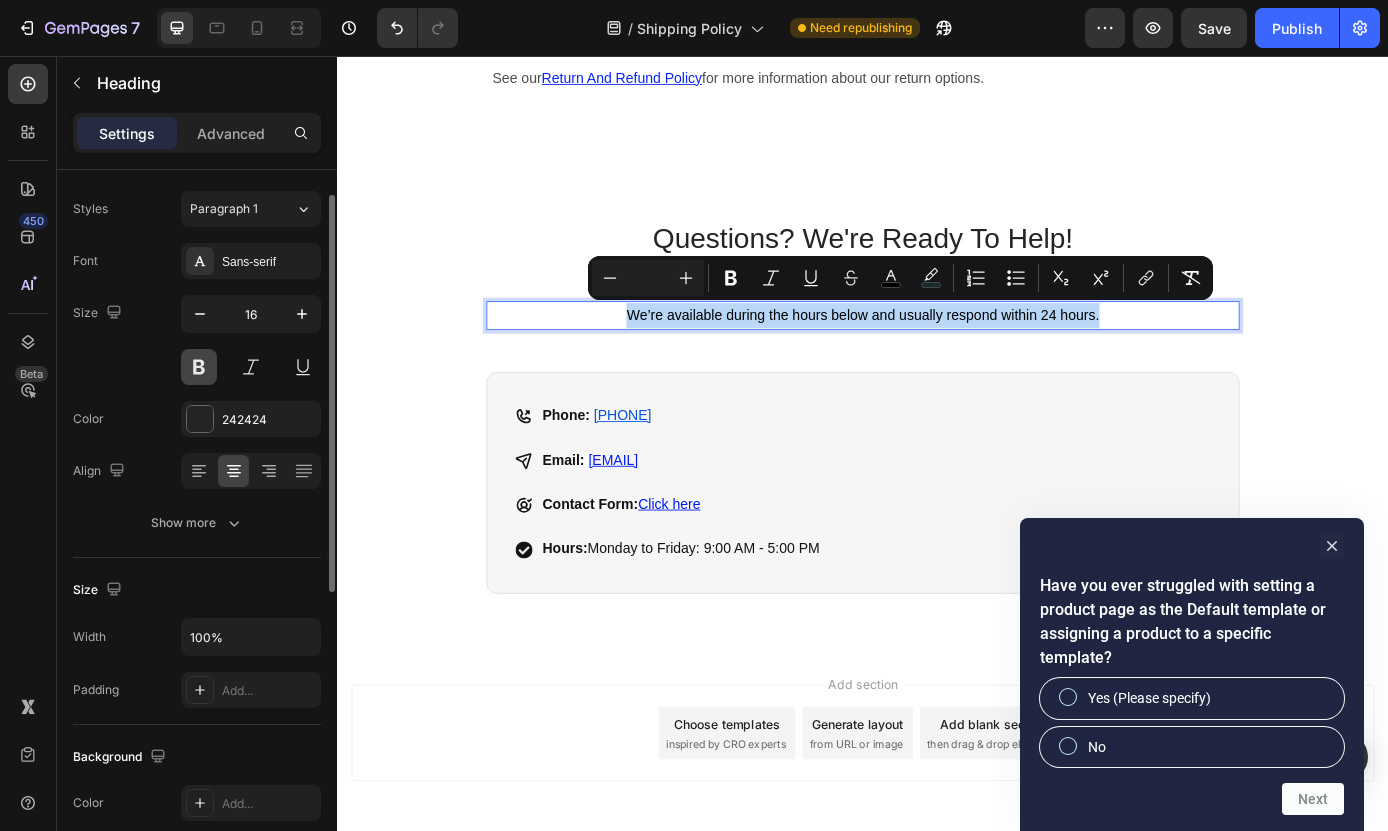 scroll, scrollTop: 45, scrollLeft: 0, axis: vertical 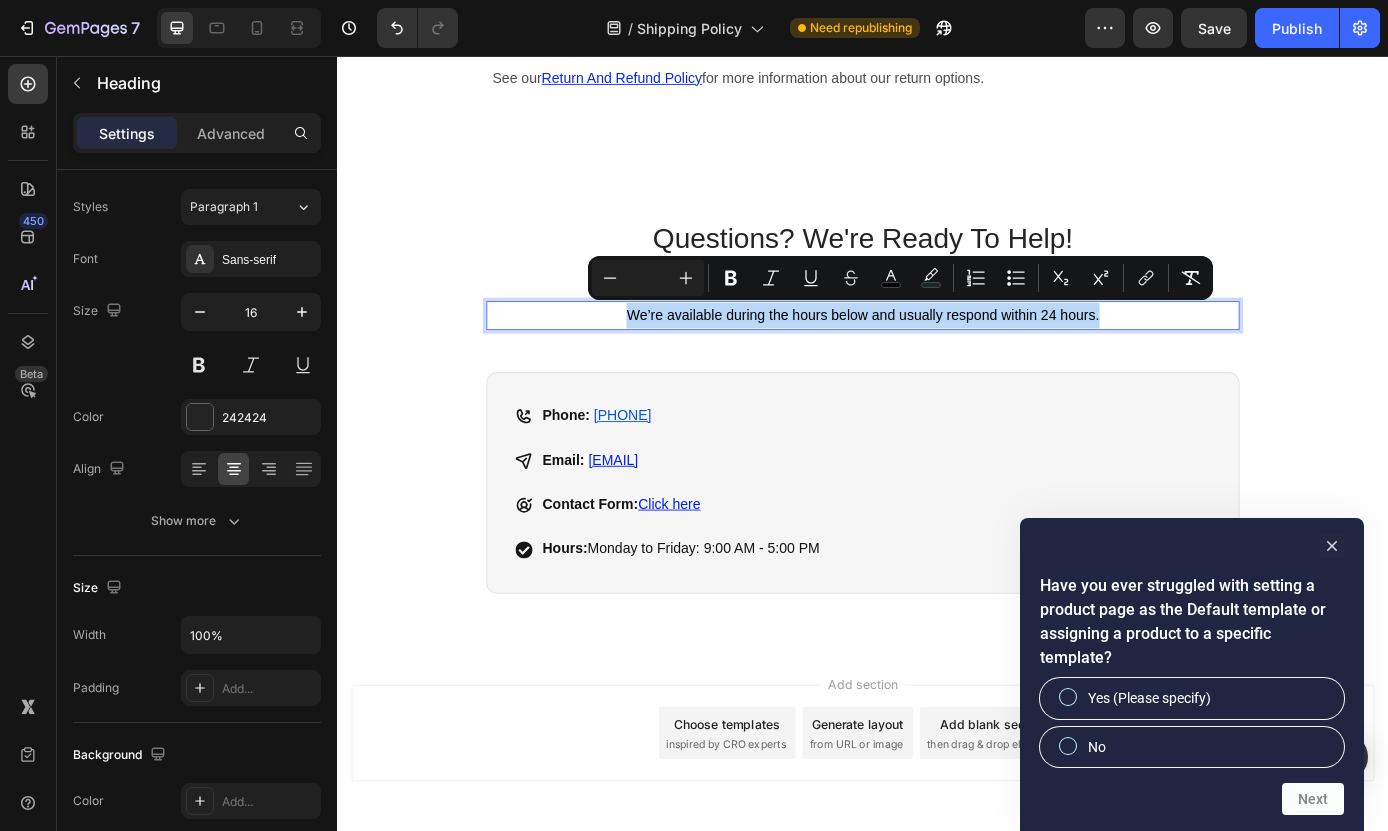 click on "Additional Information Heading
Wrong Address Disclaimer
Package Lost/Stolen While In Transit?
Stolen Packages After Delivery
Damaged Packages Upon Receipt
Customs, Duties And Taxes
Address Update After Shipping
Items Missing Upon Receipt
Shipping Protection Insurance Accordion See our  Return And Refund Policy  for more information about our return options. Text Block Section 6 Questions? We're Ready To Help! Heading We’re available during the hours below and usually respond within 24 hours. Heading   48
Phone:   [PHONE]
Email:   [EMAIL]
Contact Form:  Click here Hours:  Monday to Friday: 9:00 AM - 5:00 PM Item List Row Row" at bounding box center (937, -784) 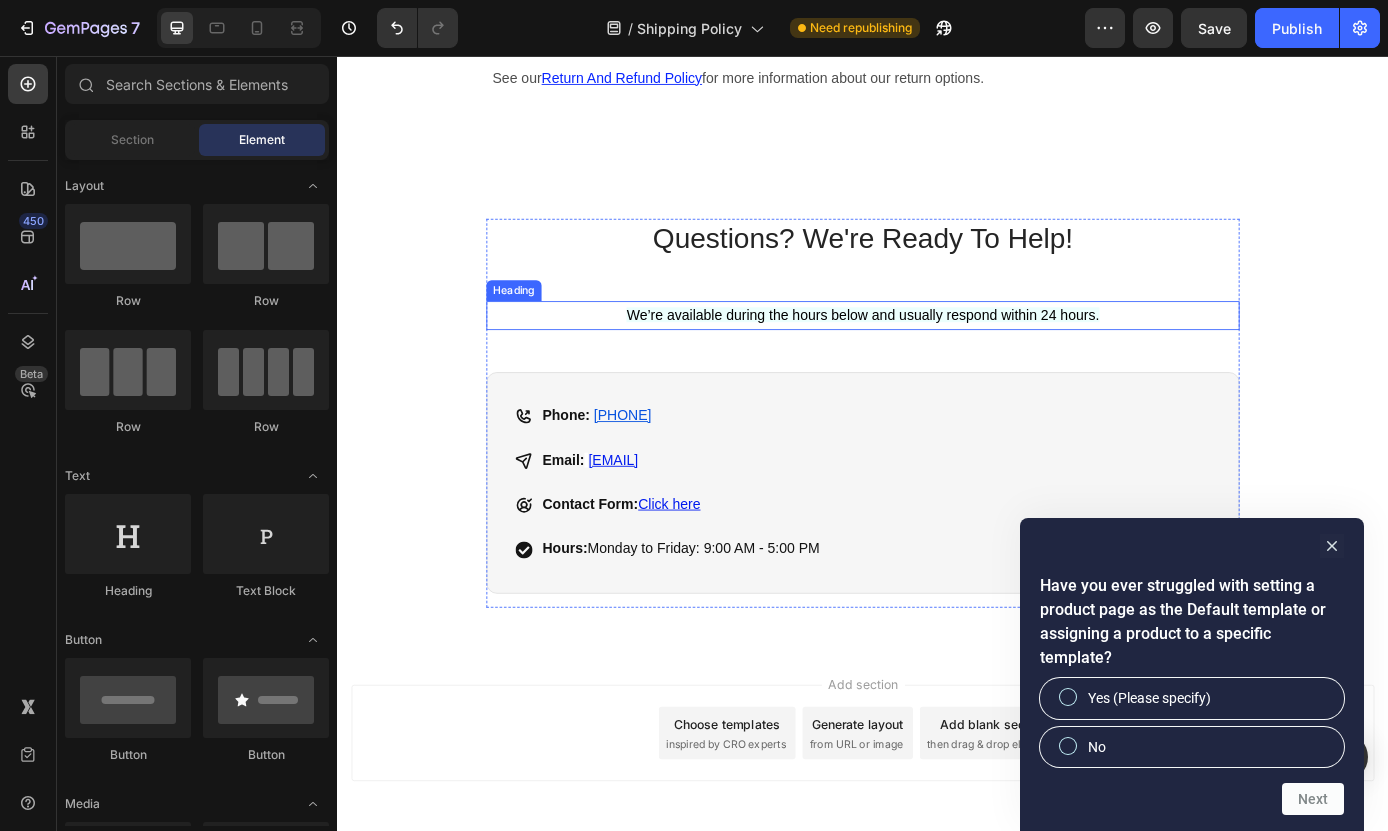 click on "⁠⁠⁠⁠⁠⁠⁠ We’re available during the hours below and usually respond within 24 hours." at bounding box center (937, 352) 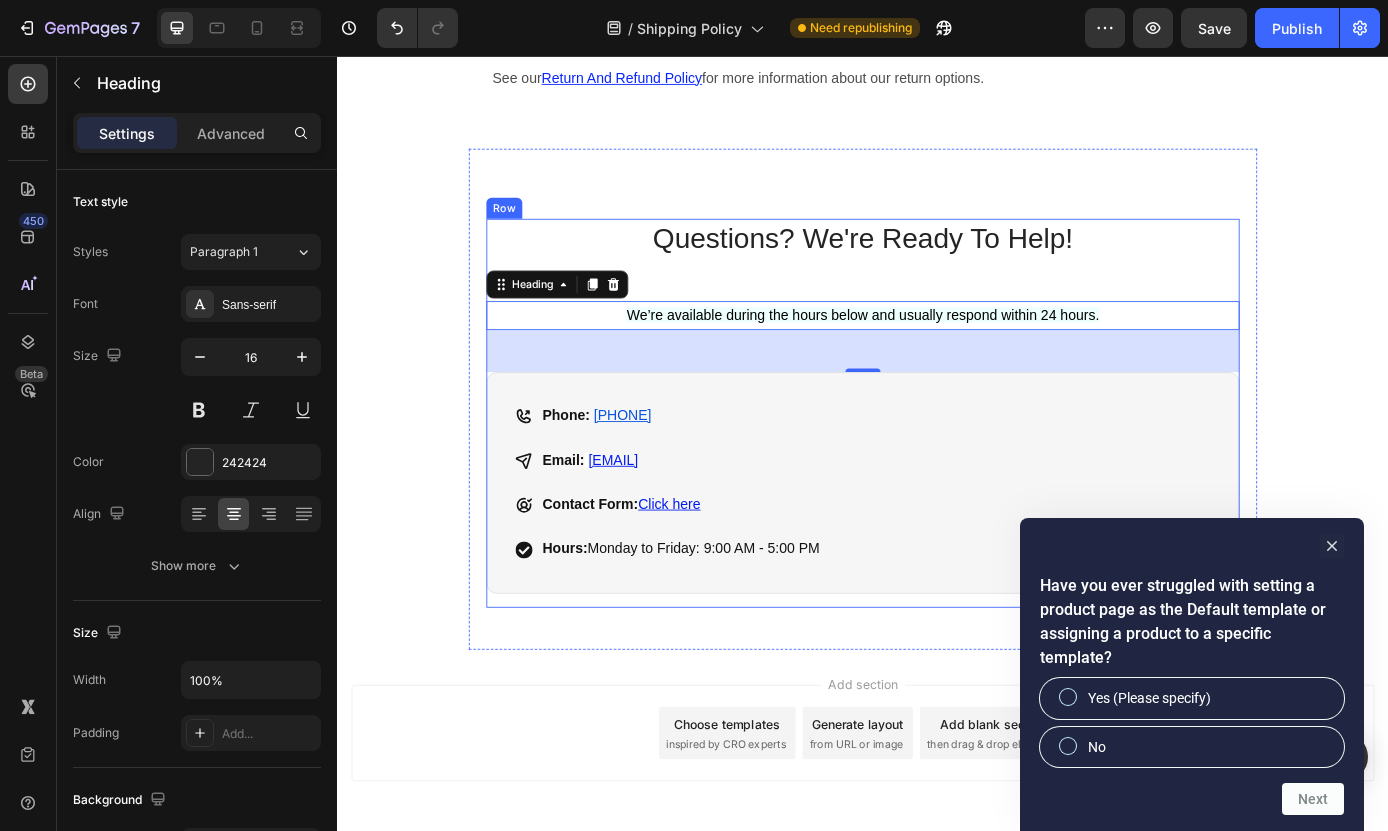 click on "Questions? We're Ready To Help! Heading ⁠⁠⁠⁠⁠⁠⁠ We’re available during the hours below and usually respond within 24 hours. Heading   48
Phone:   [PHONE]
Email:   [EMAIL]
Contact Form:  Click here Hours:  Monday to Friday: 9:00 AM - 5:00 PM Item List Row" at bounding box center (937, 464) 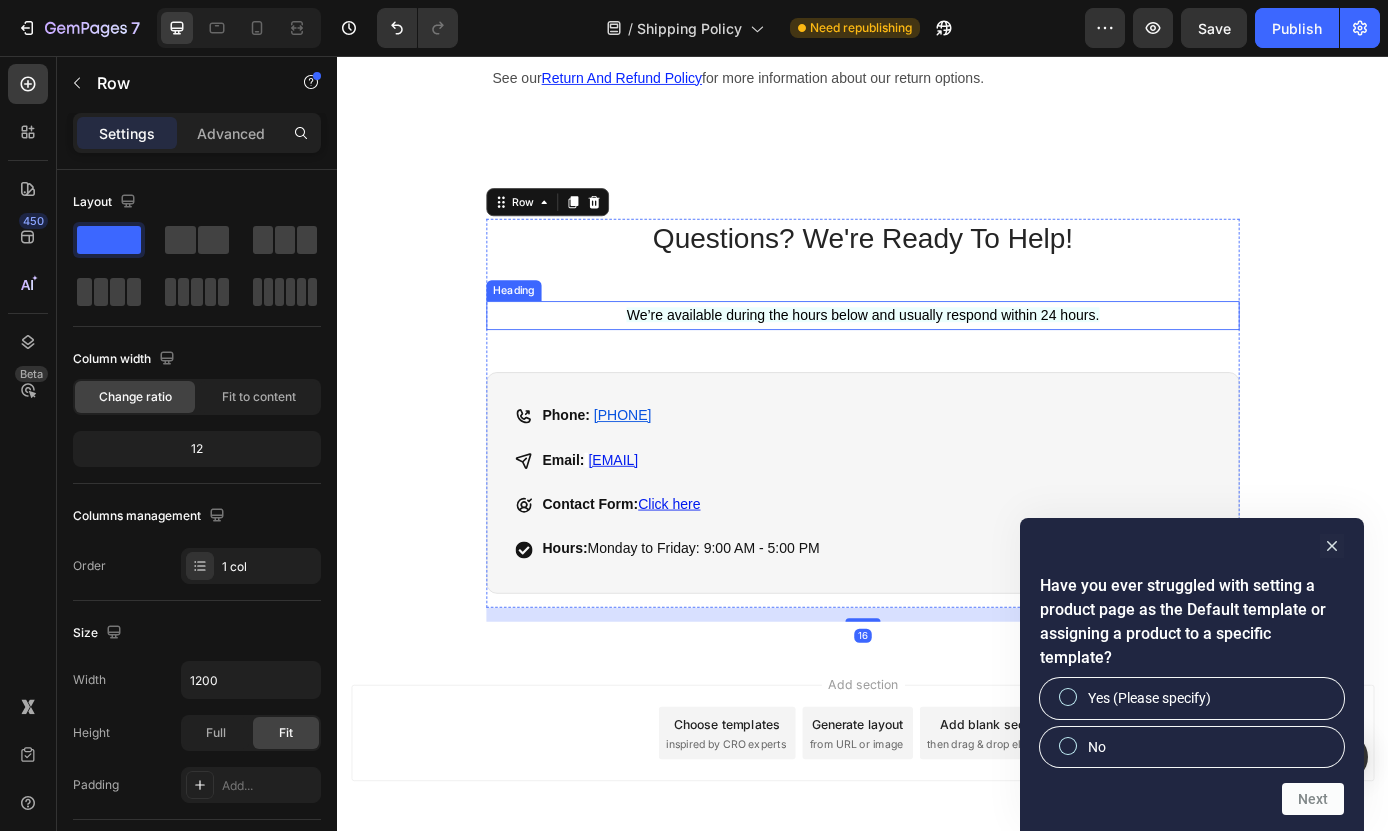 click on "⁠⁠⁠⁠⁠⁠⁠ We’re available during the hours below and usually respond within 24 hours." at bounding box center (937, 352) 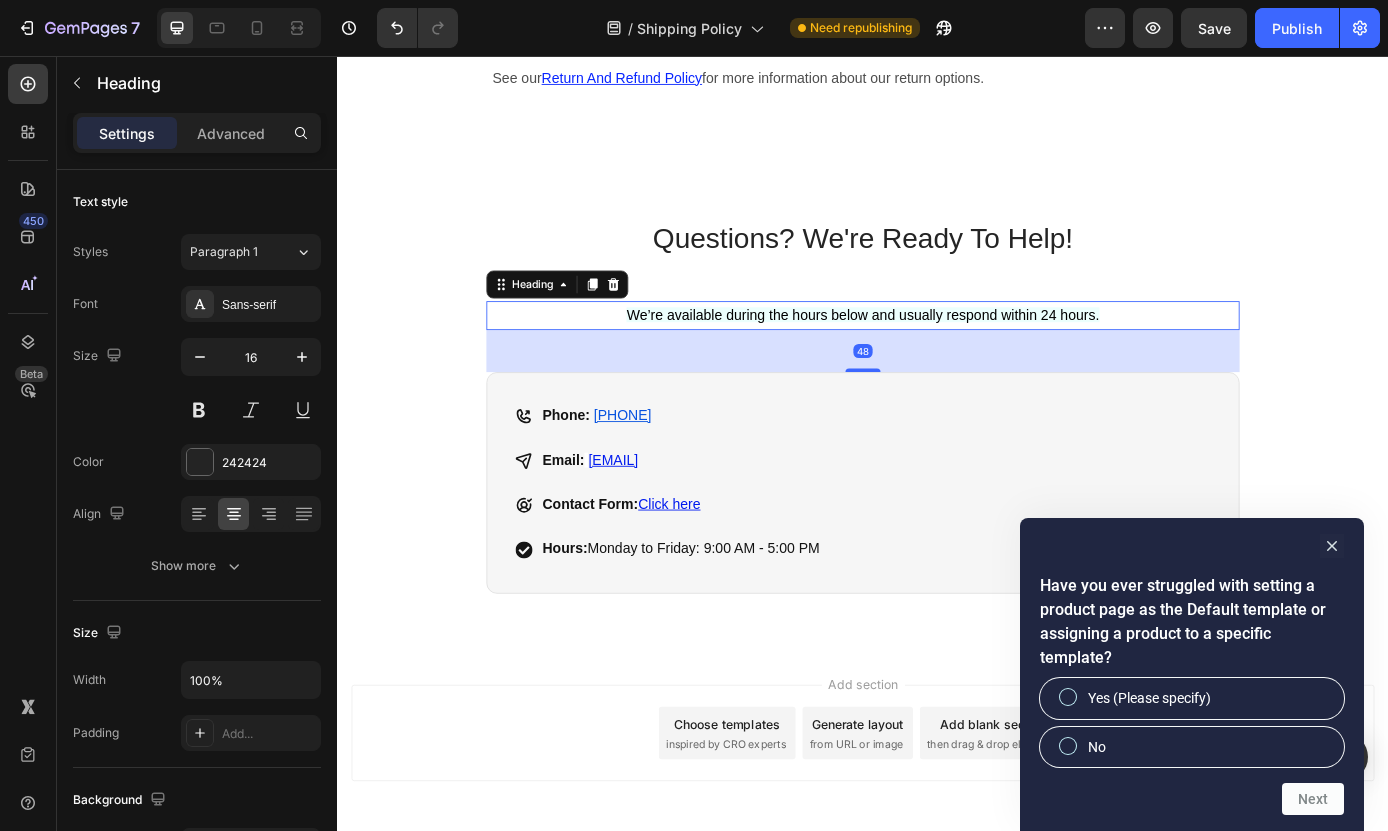 click on "48" at bounding box center [937, 393] 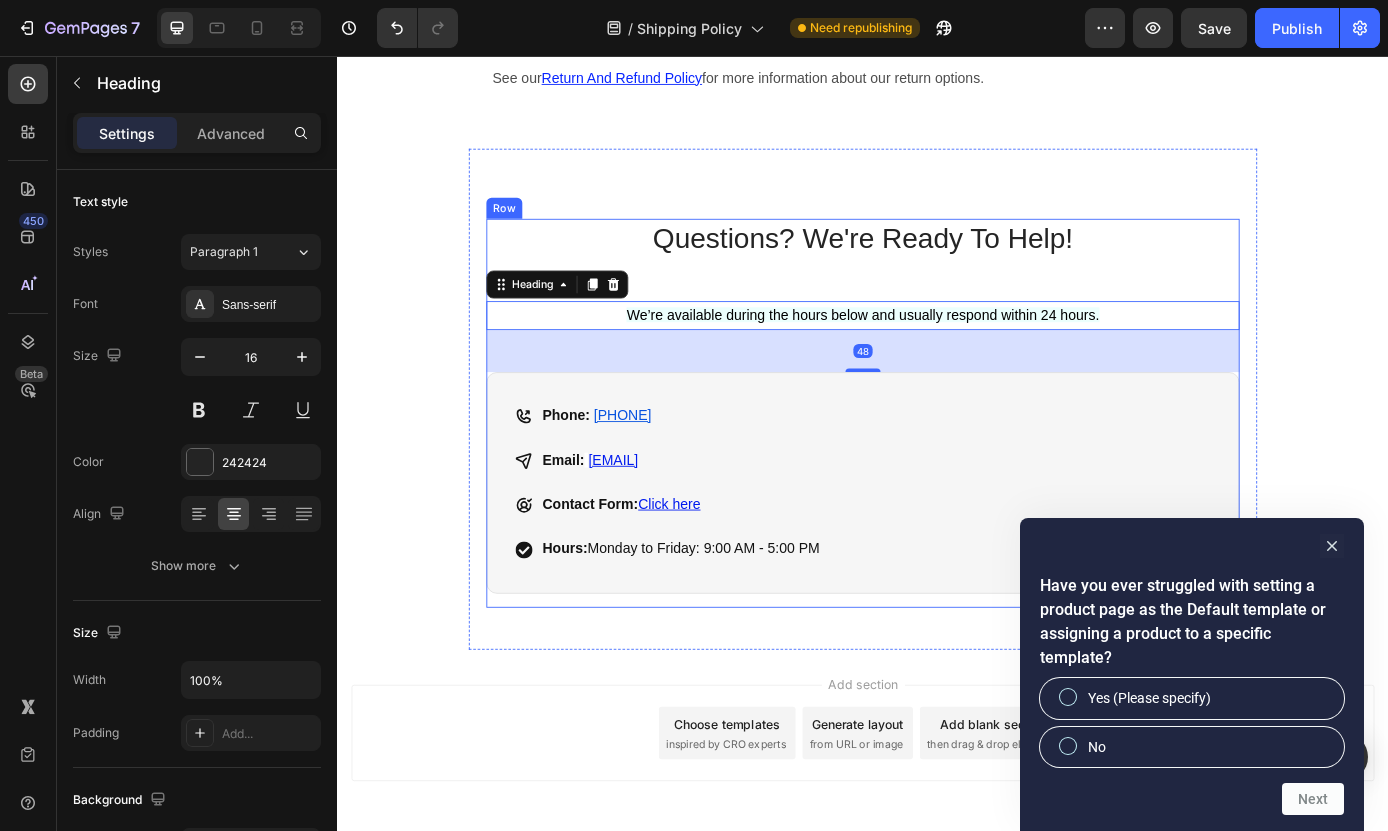 click on "Questions? We're Ready To Help! Heading ⁠⁠⁠⁠⁠⁠⁠ We’re available during the hours below and usually respond within 24 hours. Heading   48
Phone:   [PHONE]
Email:   [EMAIL]
Contact Form:  Click here Hours:  Monday to Friday: 9:00 AM - 5:00 PM Item List Row" at bounding box center [937, 464] 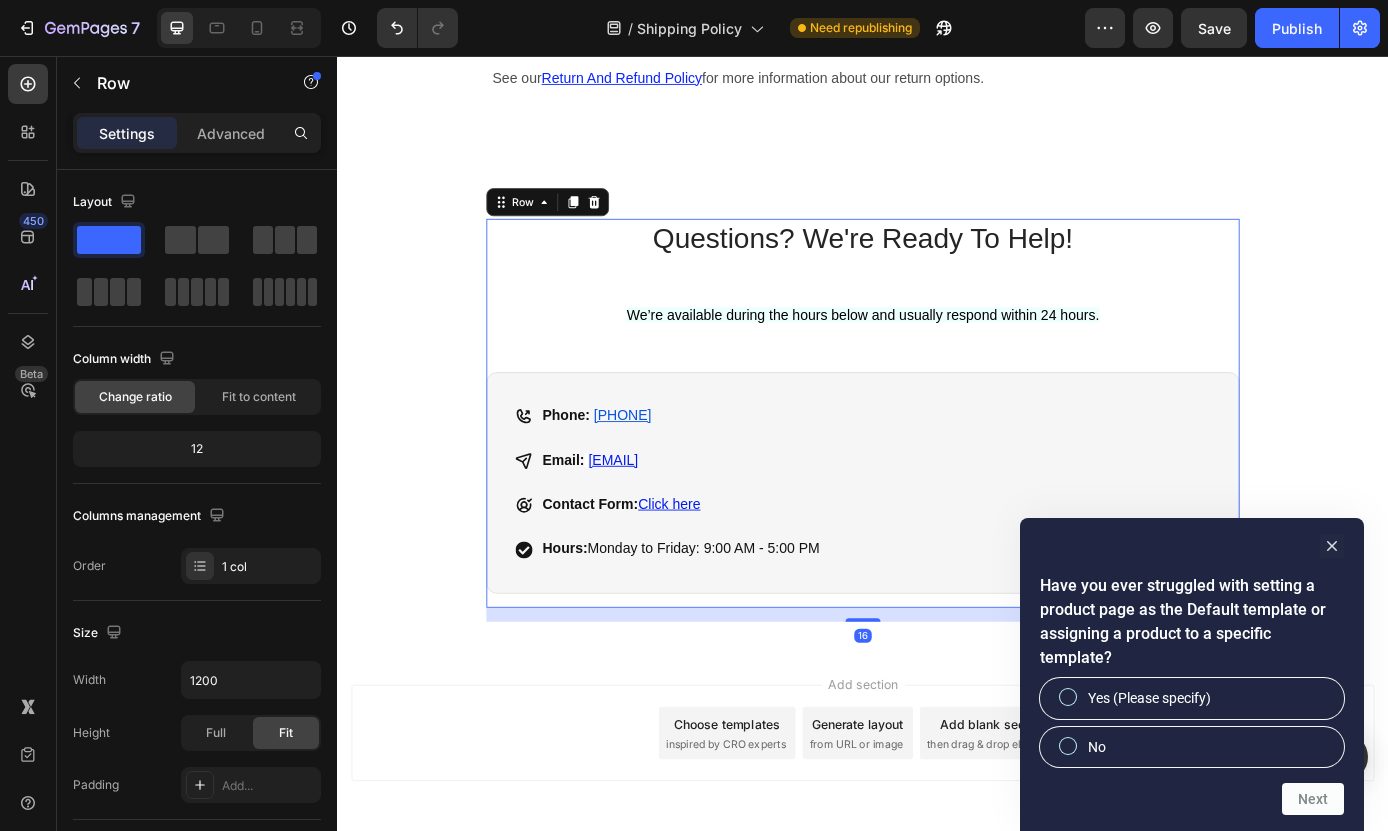 click on "Questions? We're Ready To Help! Heading ⁠⁠⁠⁠⁠⁠⁠ We’re available during the hours below and usually respond within 24 hours. Heading
Phone:   [PHONE]
Email:   [EMAIL]
Contact Form:  Click here Hours:  Monday to Friday: 9:00 AM - 5:00 PM Item List Row" at bounding box center (937, 464) 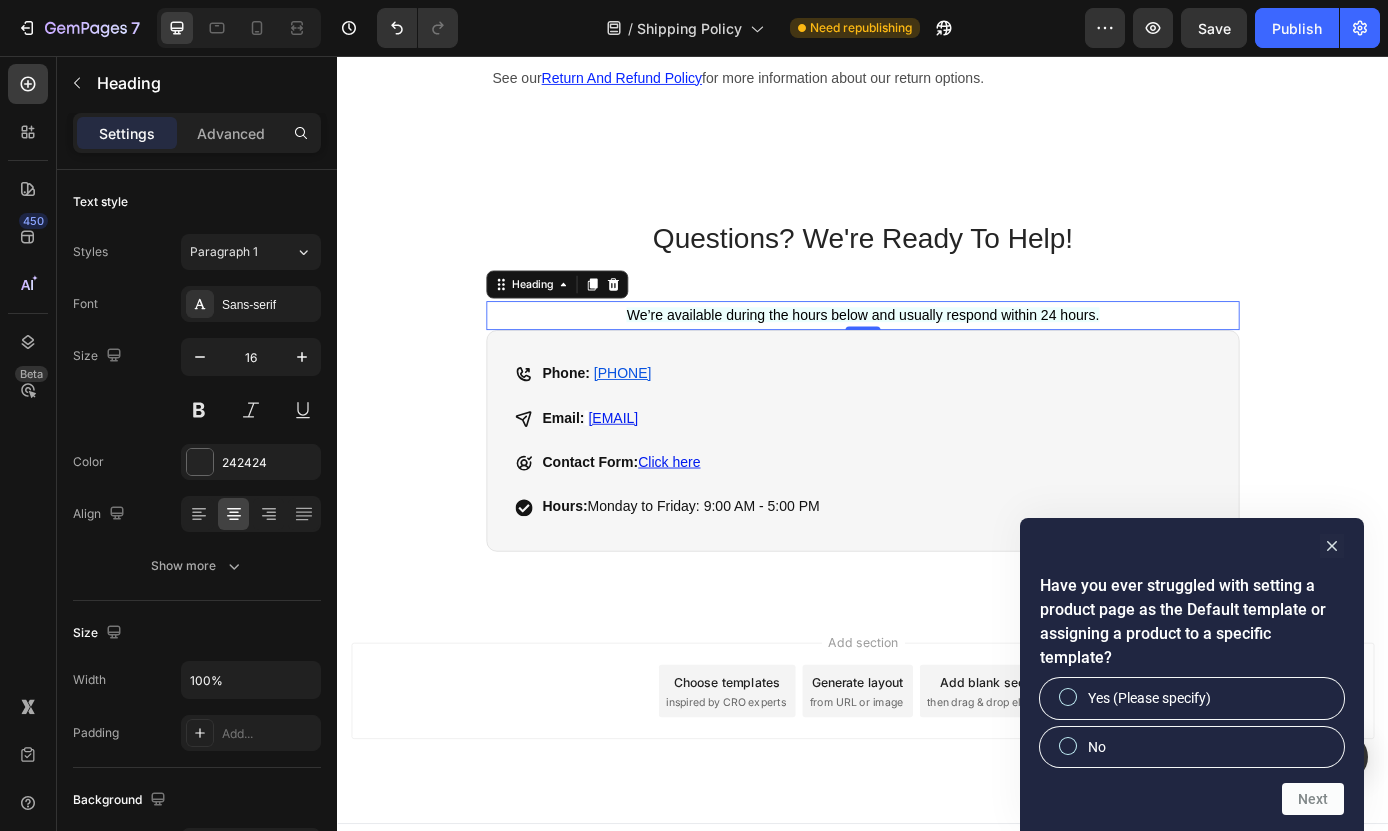 drag, startPoint x: 933, startPoint y: 411, endPoint x: 941, endPoint y: 341, distance: 70.45566 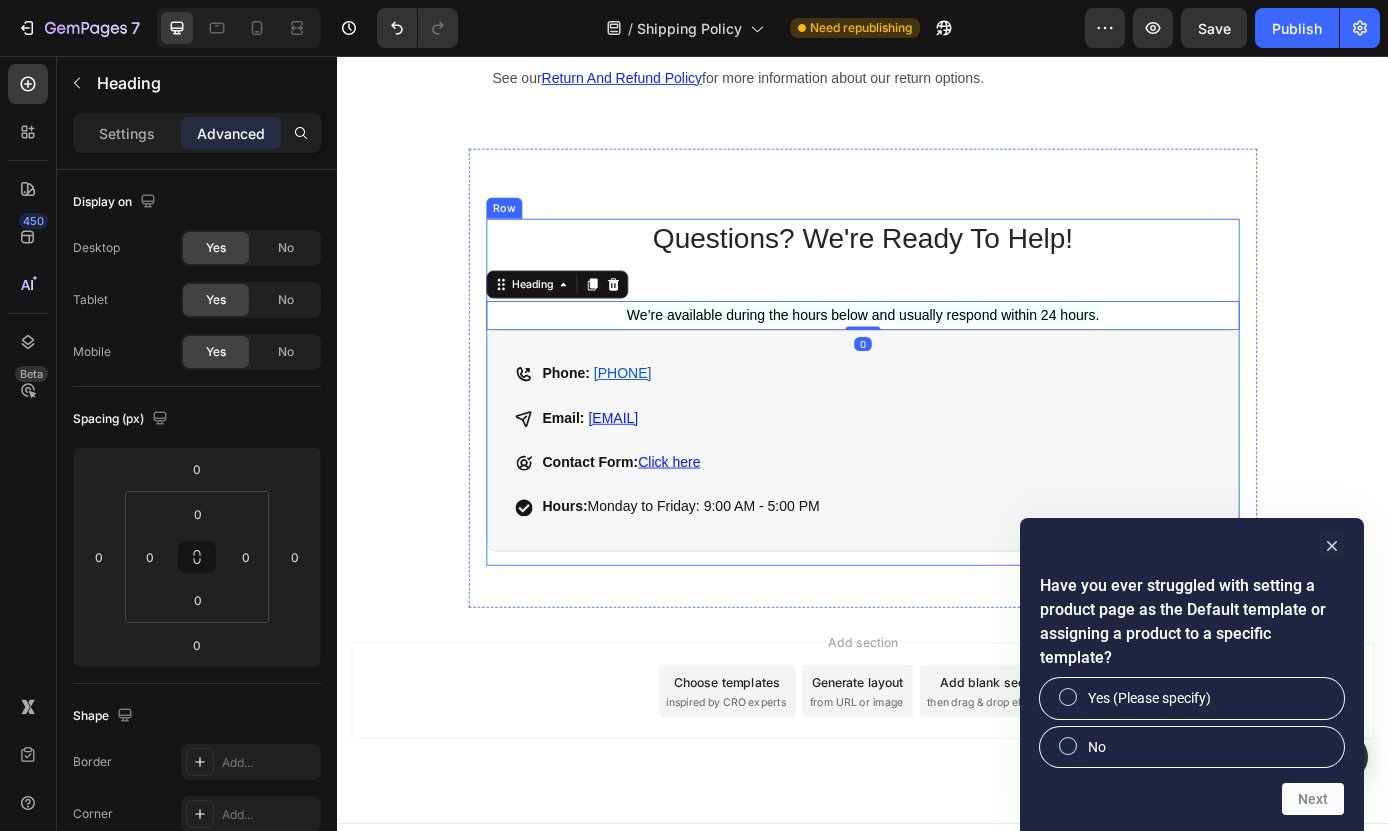 click on "Questions? We're Ready To Help! Heading ⁠⁠⁠⁠⁠⁠⁠ We’re available during the hours below and usually respond within 24 hours. Heading   0
Phone:   [PHONE]
Email:   [EMAIL]
Contact Form:  Click here Hours:  Monday to Friday: 9:00 AM - 5:00 PM Item List Row" at bounding box center [937, 440] 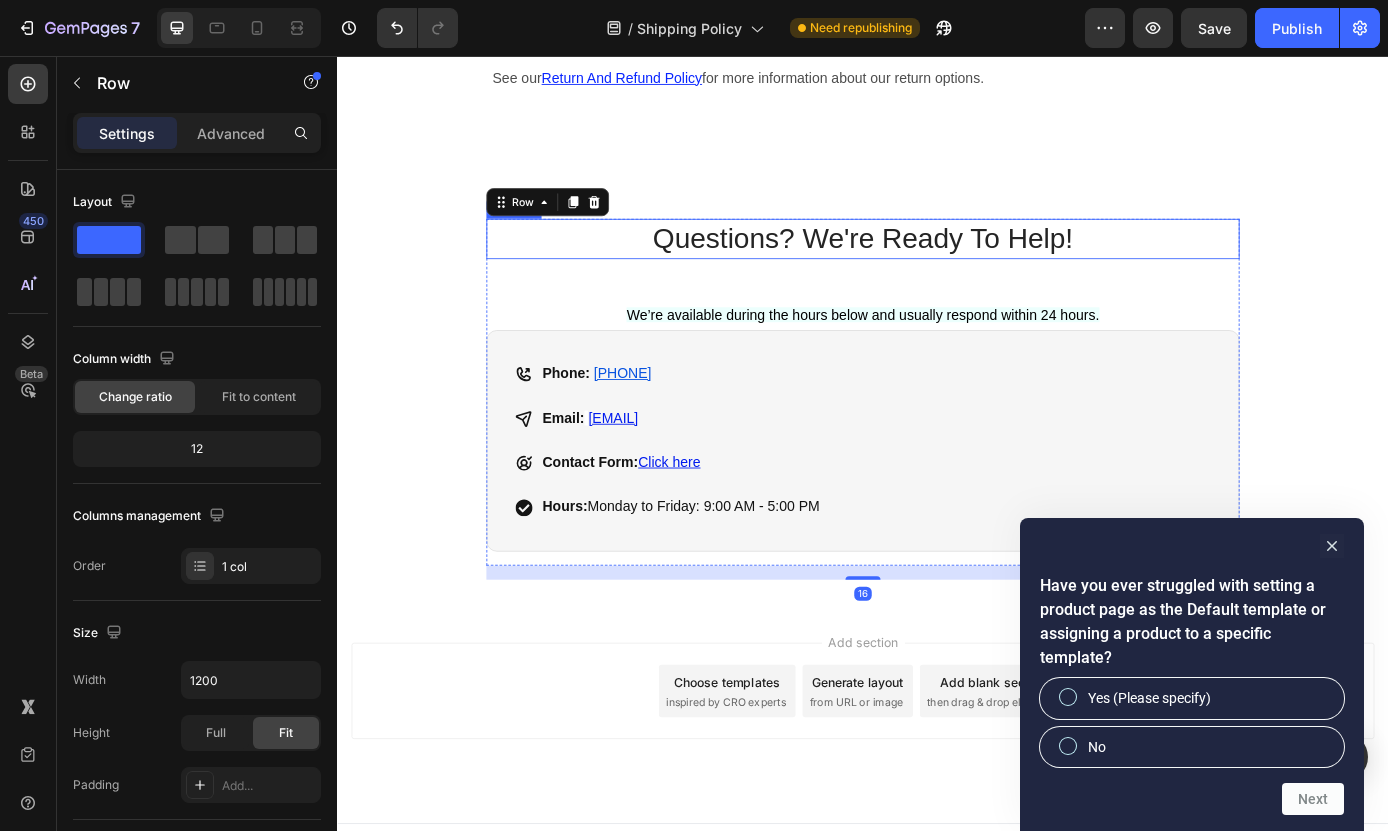 click on "Questions? We're Ready To Help!" at bounding box center (937, 265) 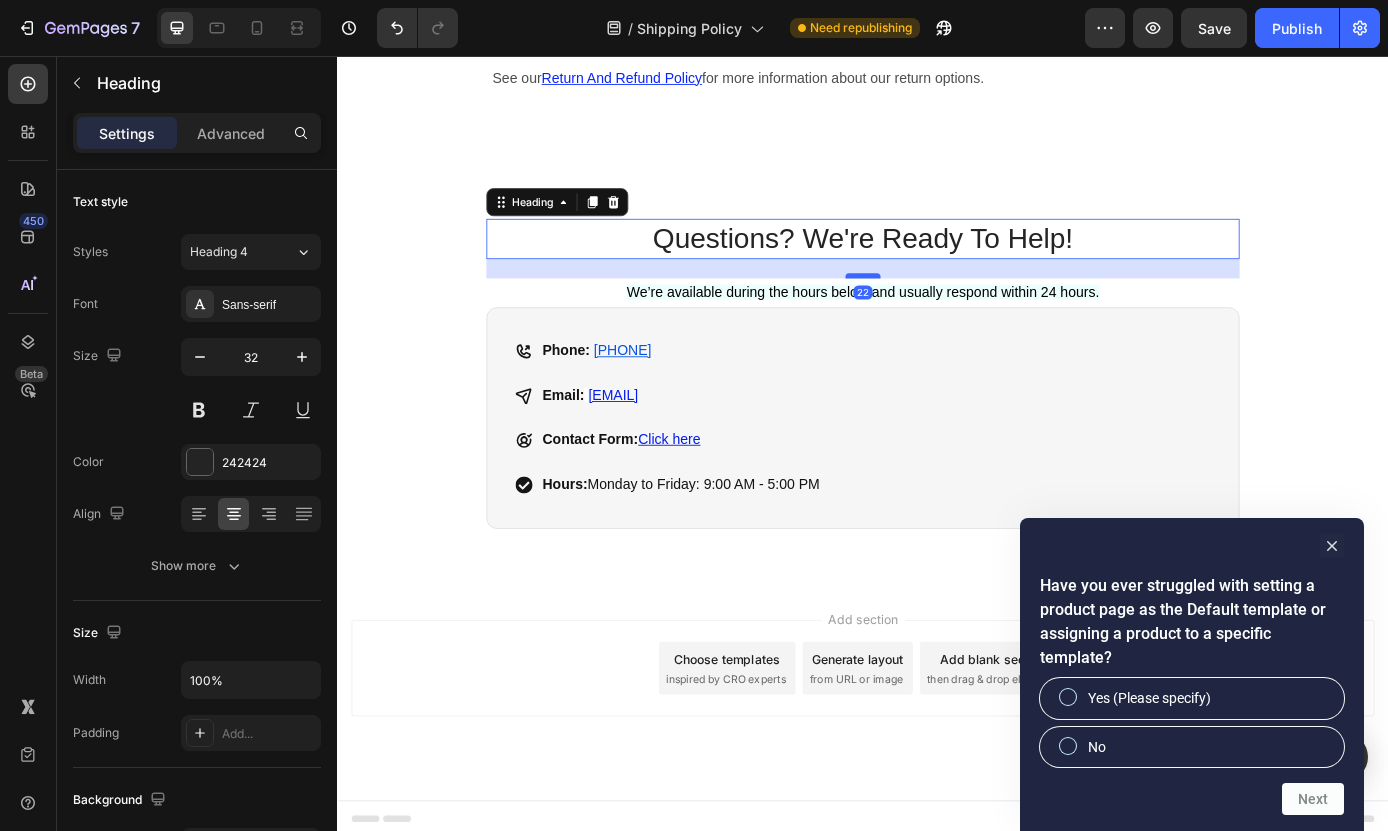 drag, startPoint x: 939, startPoint y: 333, endPoint x: 939, endPoint y: 307, distance: 26 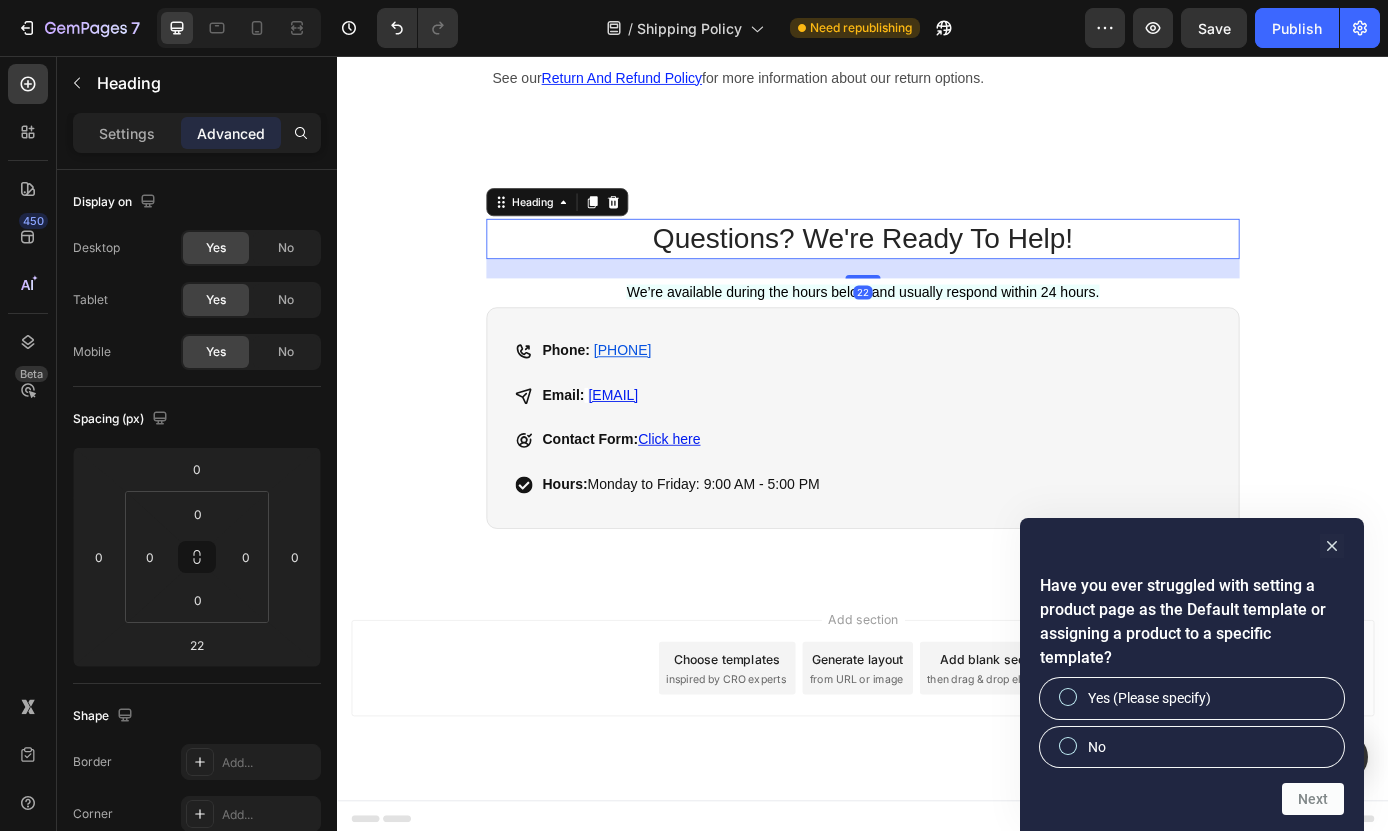 click on "Questions? We're Ready To Help! Heading ⁠⁠⁠⁠⁠⁠⁠ We’re available during the hours below and usually respond within 24 hours. Heading   22
Phone:   [PHONE]
Email:   [EMAIL]
Contact Form:  Click here Hours:  Item List Row Row Section 7 Root" at bounding box center [937, -821] 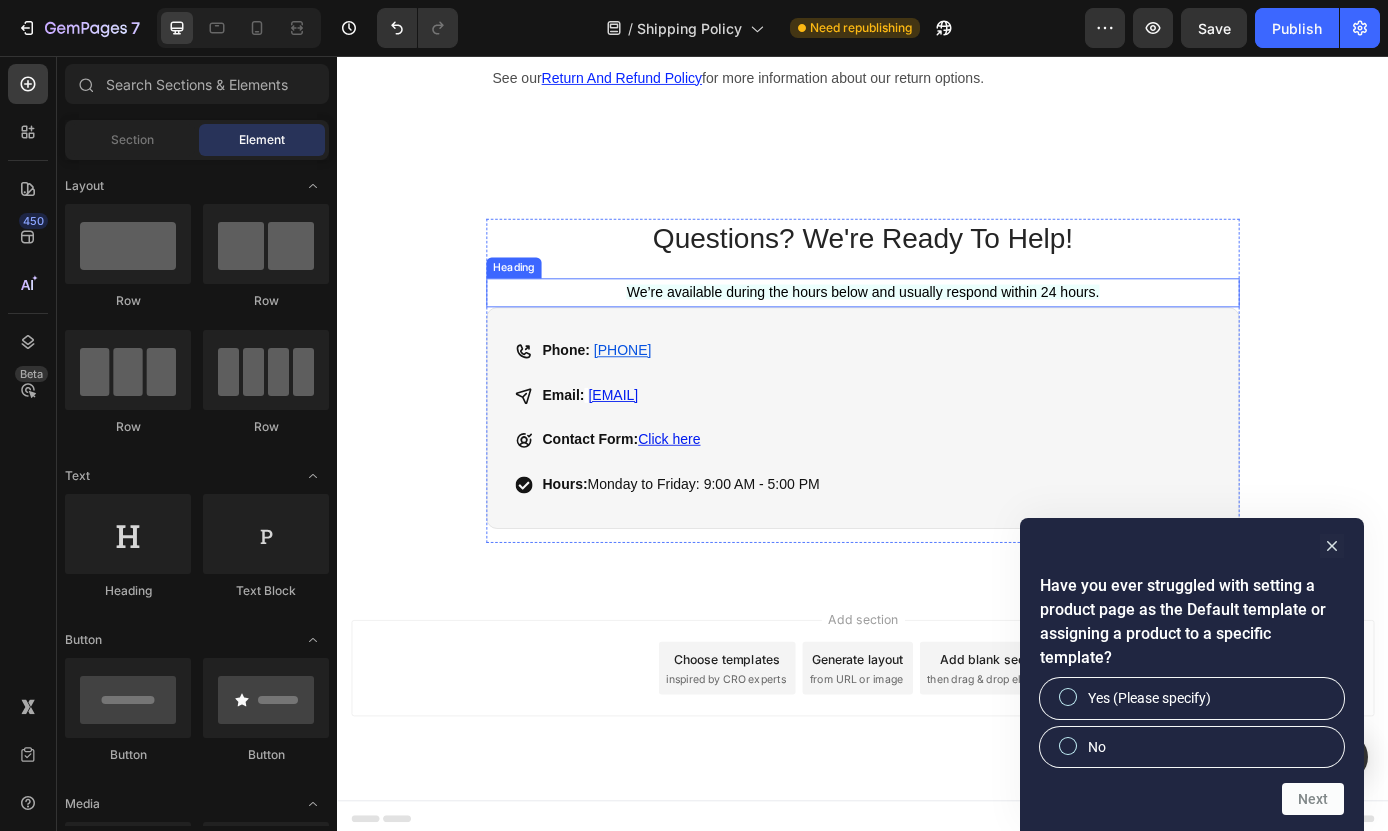 click on "We’re available during the hours below and usually respond within 24 hours." at bounding box center (937, 325) 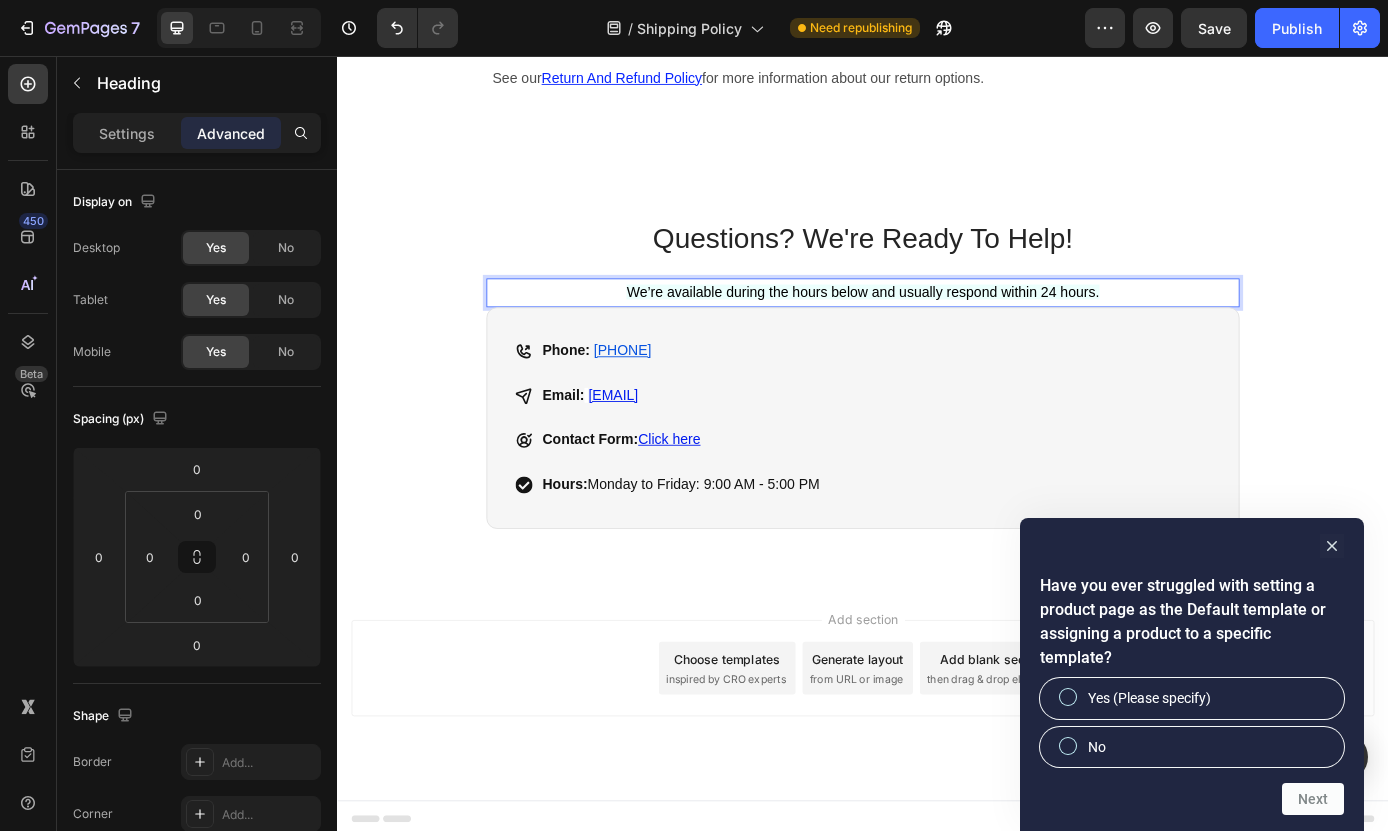 click on "We’re available during the hours below and usually respond within 24 hours." at bounding box center [937, 325] 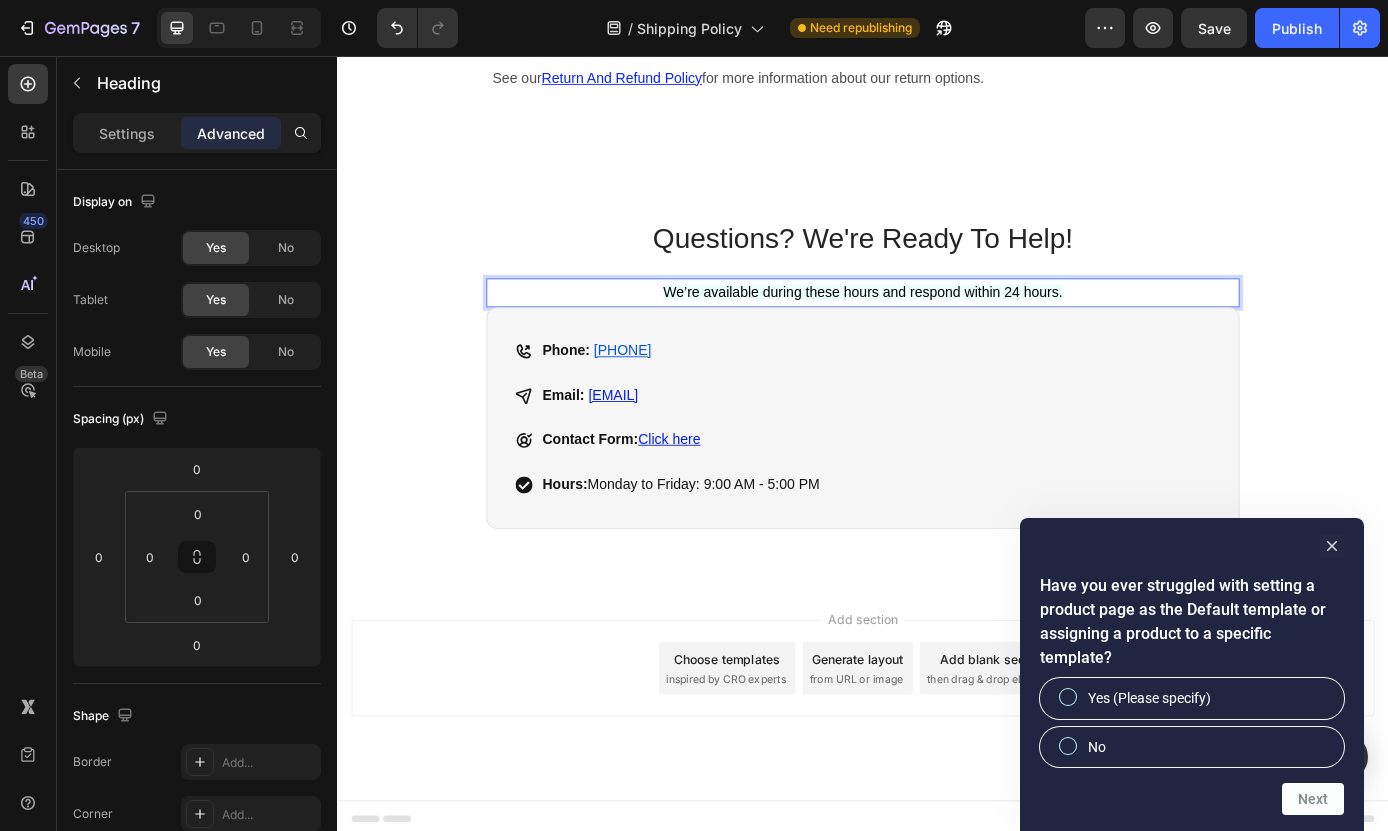 click on "Preview  Save   Publish" at bounding box center [1232, 28] 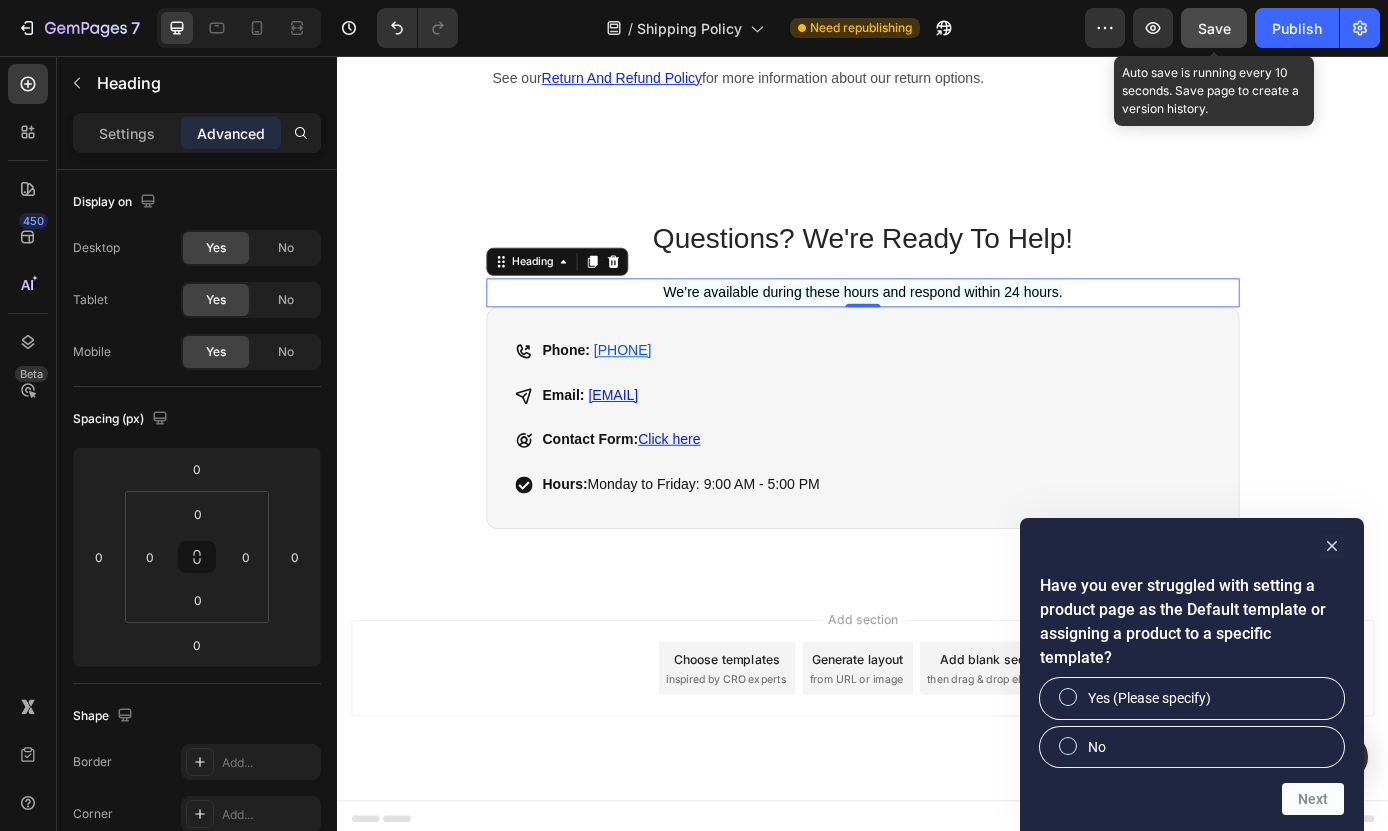 click on "Save" 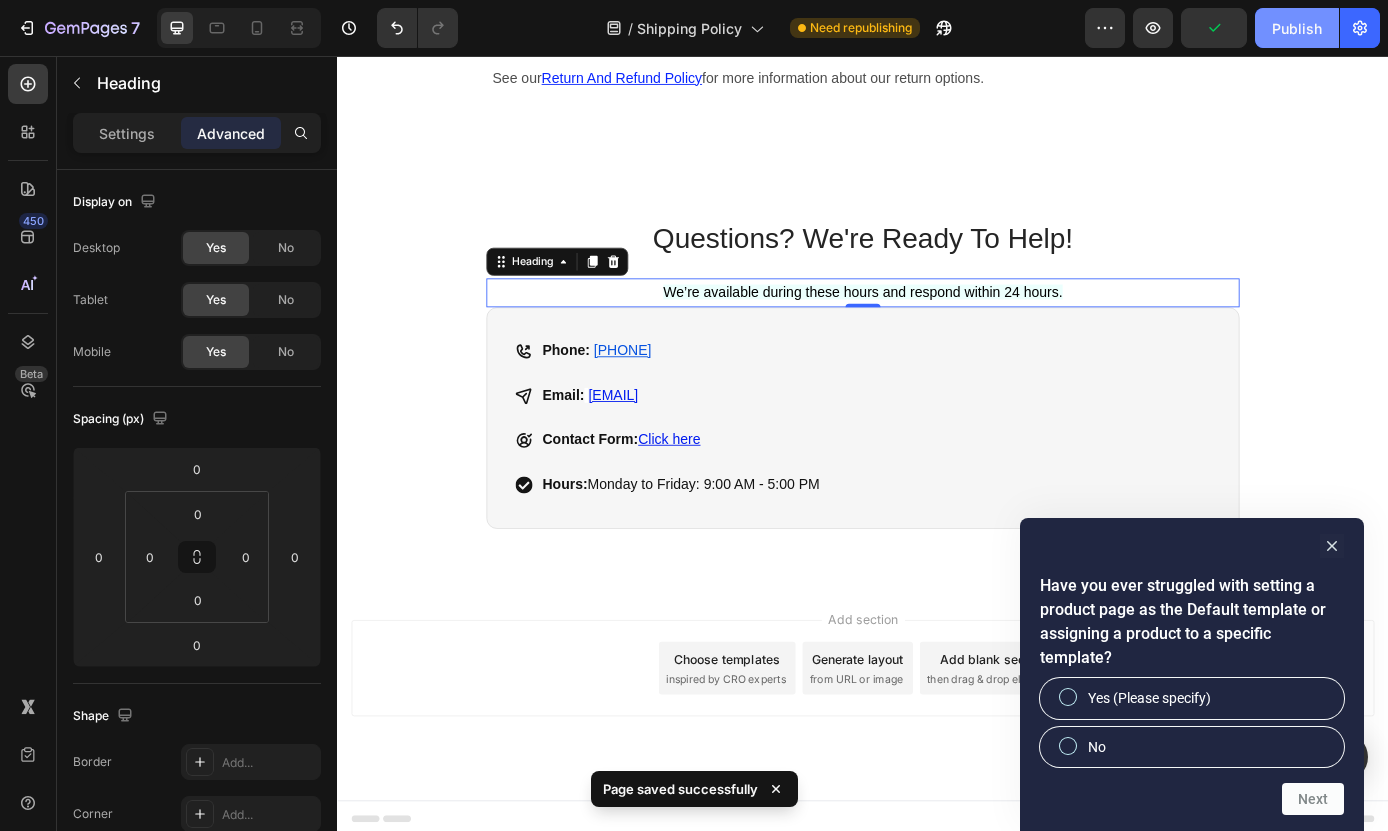 click on "Publish" at bounding box center (1297, 28) 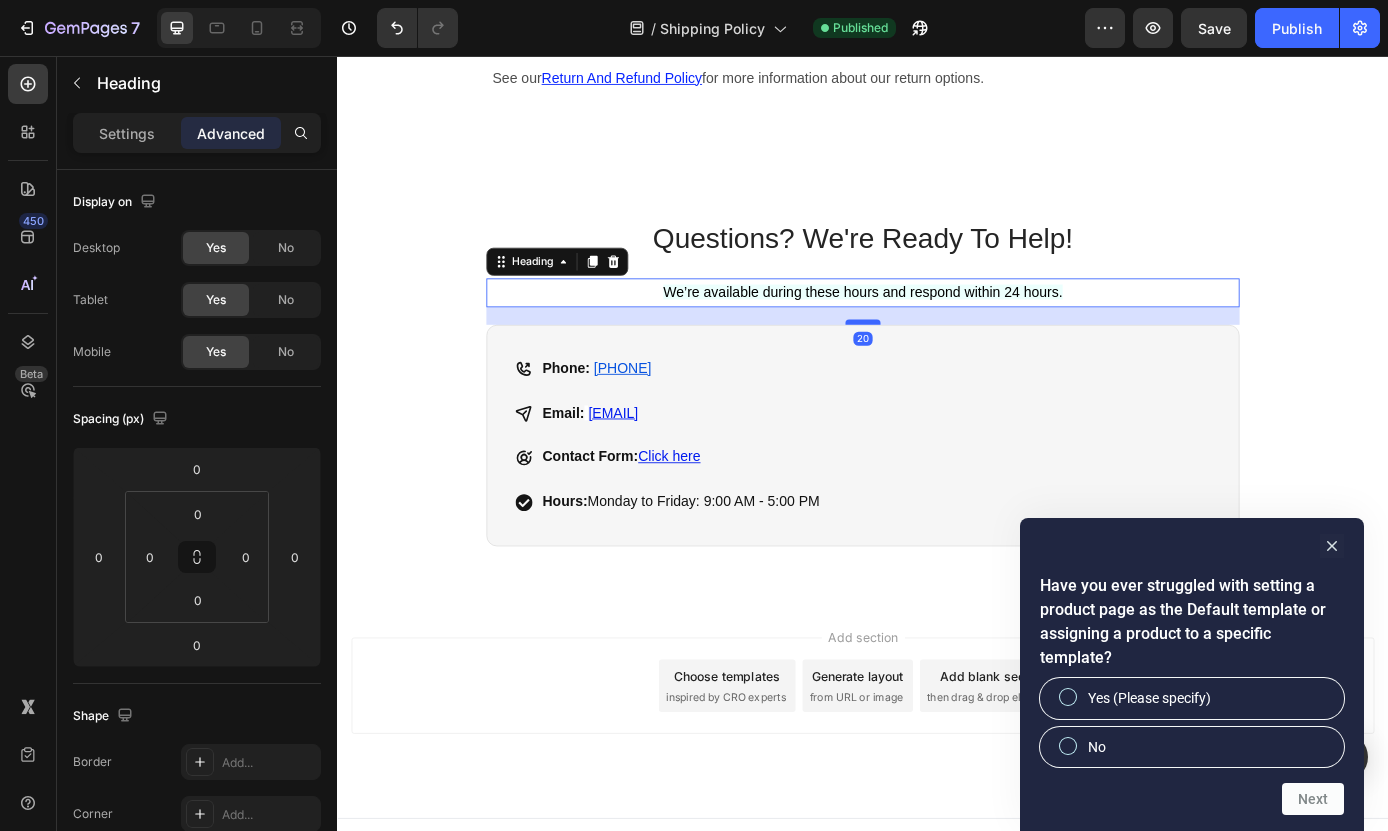 drag, startPoint x: 924, startPoint y: 338, endPoint x: 932, endPoint y: 358, distance: 21.540659 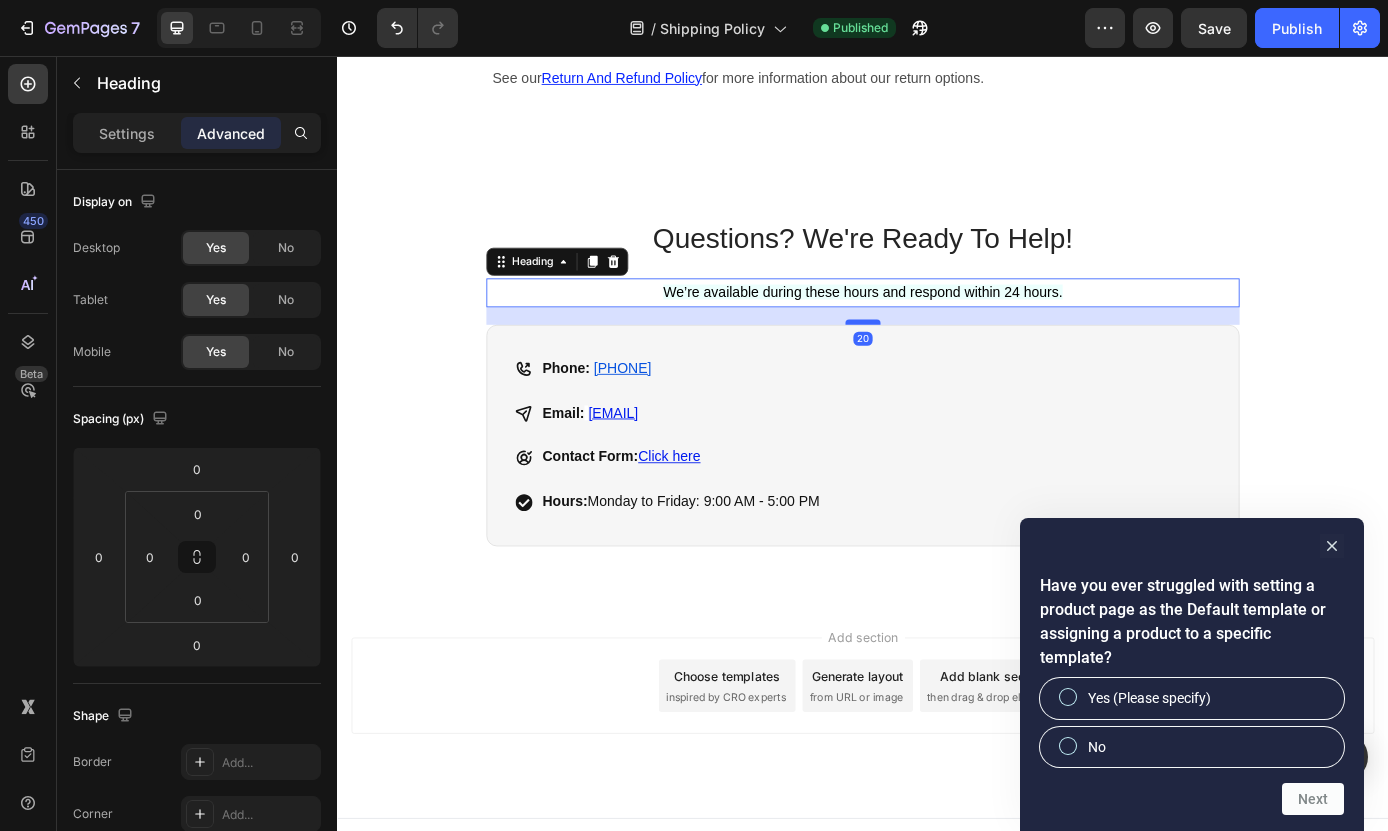 click at bounding box center (937, 360) 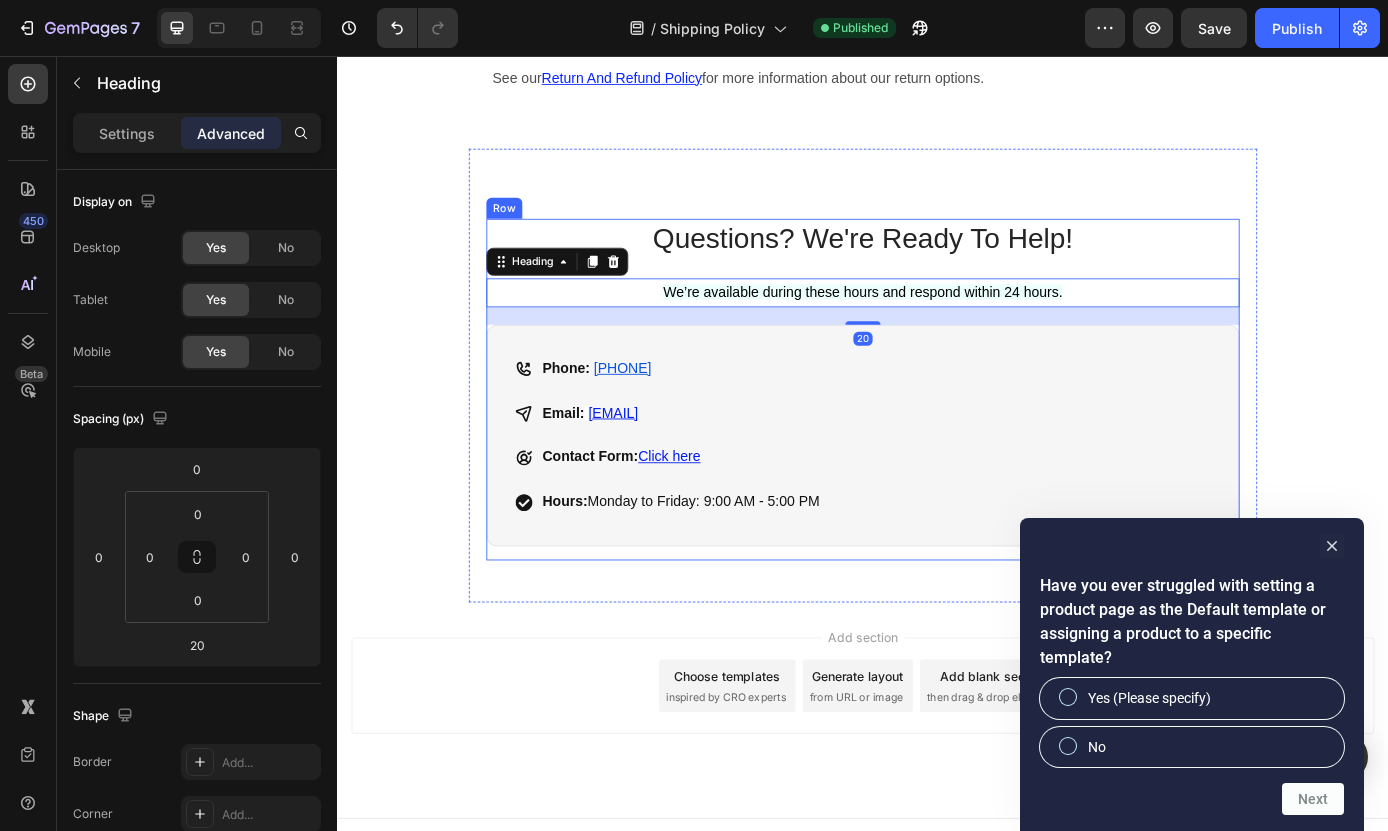 click on "Questions? We're Ready To Help! Heading ⁠⁠⁠⁠⁠⁠⁠ We’re available during the hours below and usually respond within 24 hours. Heading   20
Phone:   [PHONE]
Email:   [EMAIL]
Contact Form:  Click here Hours:  Monday to Friday: 9:00 AM - 5:00 PM Item List Row" at bounding box center [937, 437] 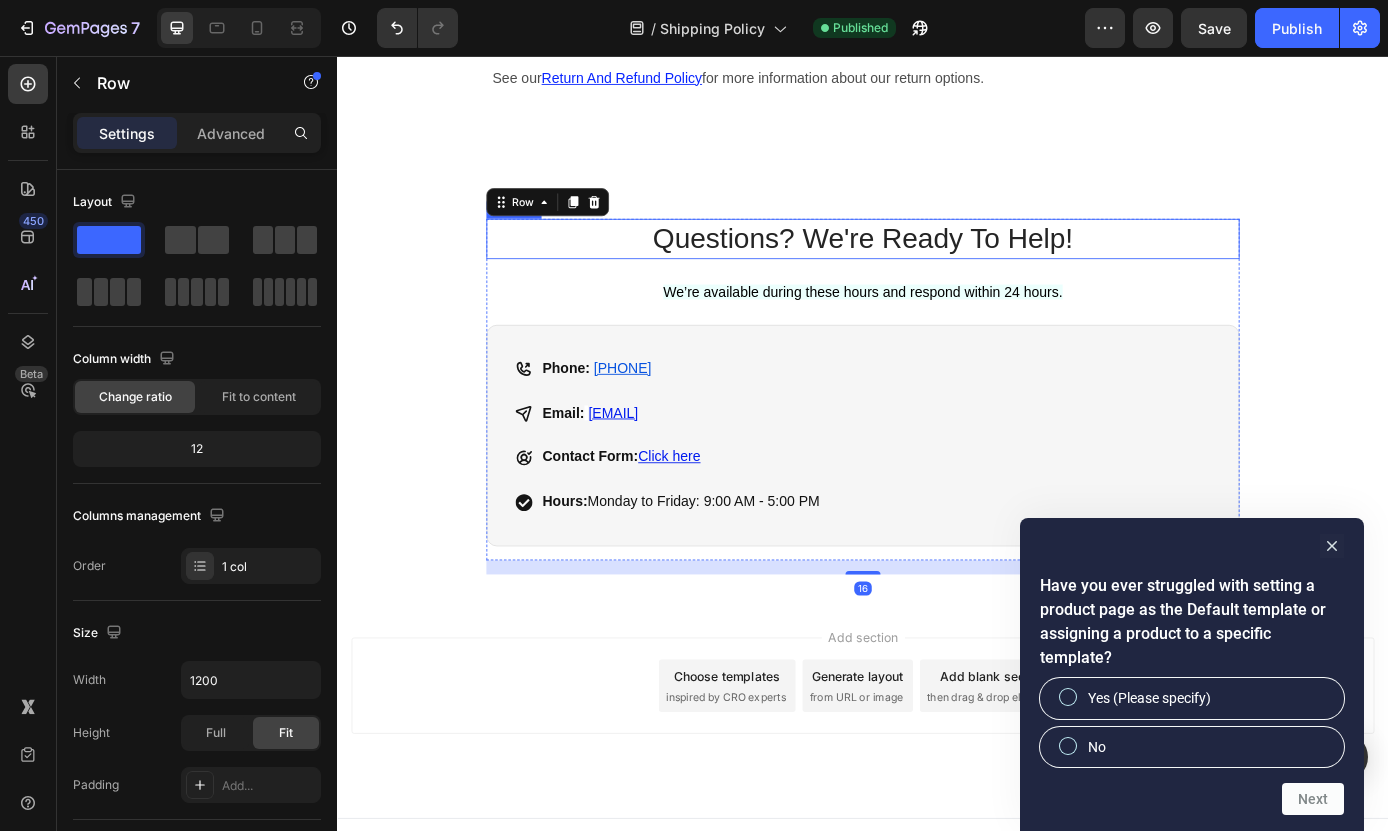 click on "Questions? We're Ready To Help!" at bounding box center (937, 265) 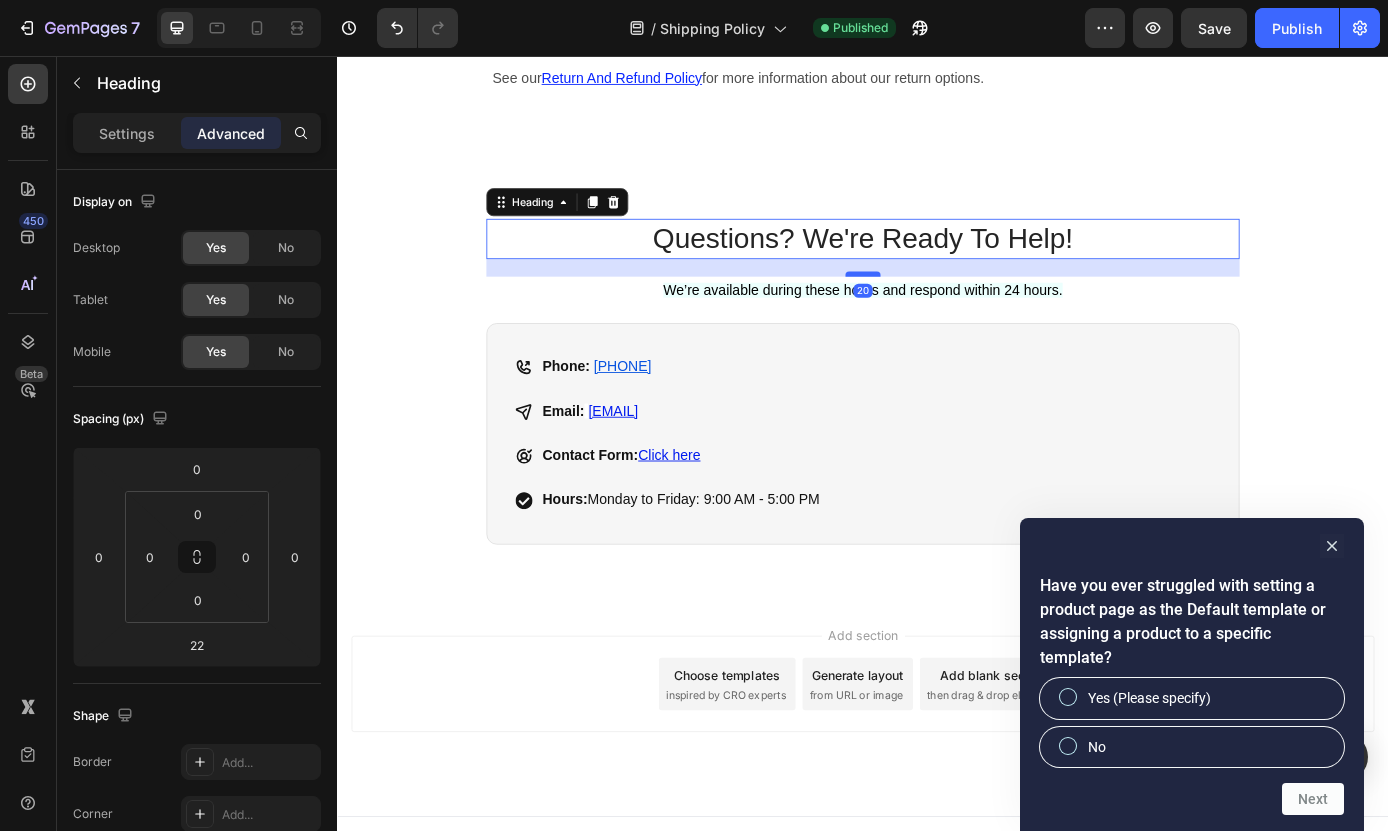 click at bounding box center [937, 305] 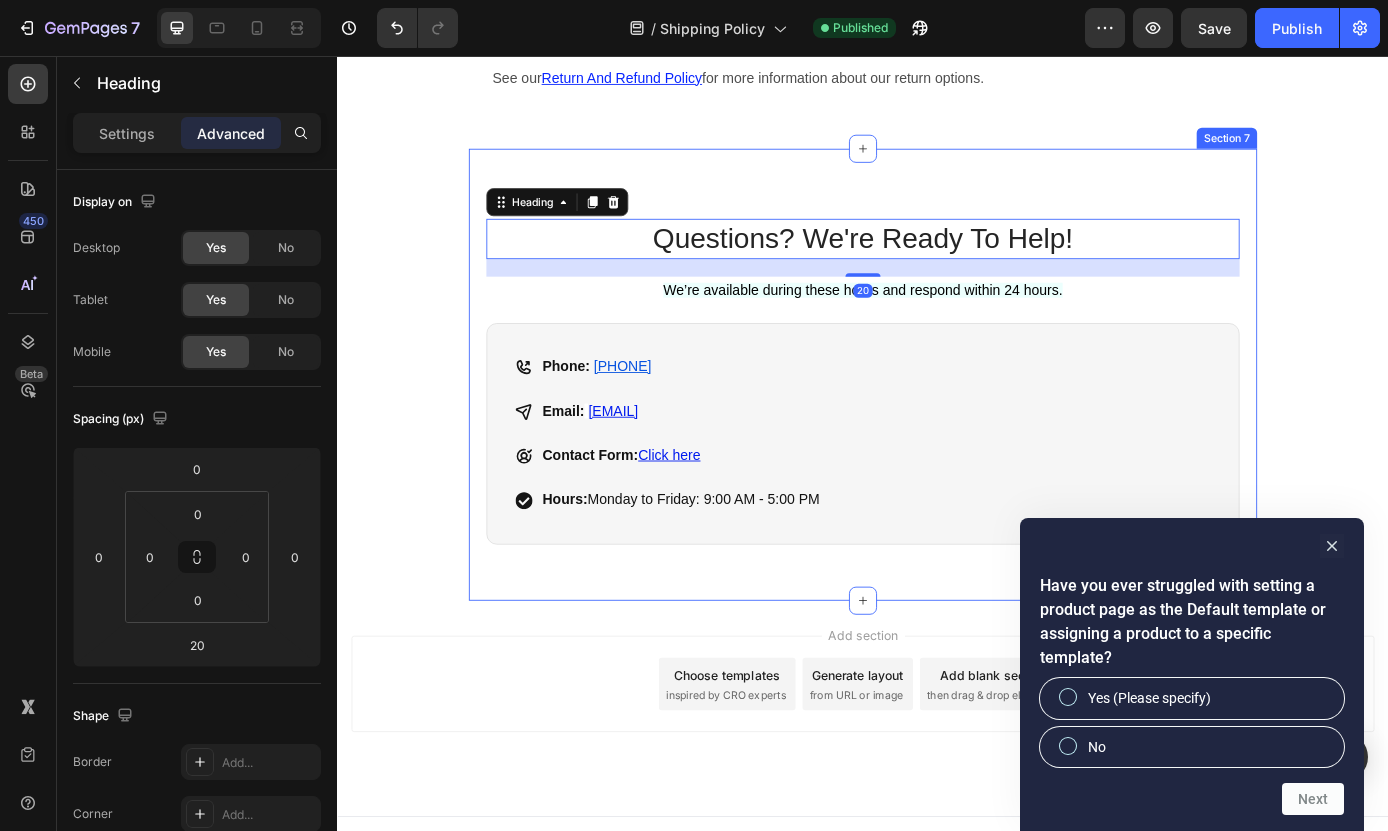 click on "Questions? We're Ready To Help! Heading   20 ⁠⁠⁠⁠⁠⁠⁠ We’re available during these hours and respond within 24 hours. Heading
Phone:   [PHONE]
Email:   [EMAIL]
Contact Form:  Click here Hours:  Monday to Friday: 9:00 AM - 5:00 PM Item List Row Row Section 7" at bounding box center (937, 420) 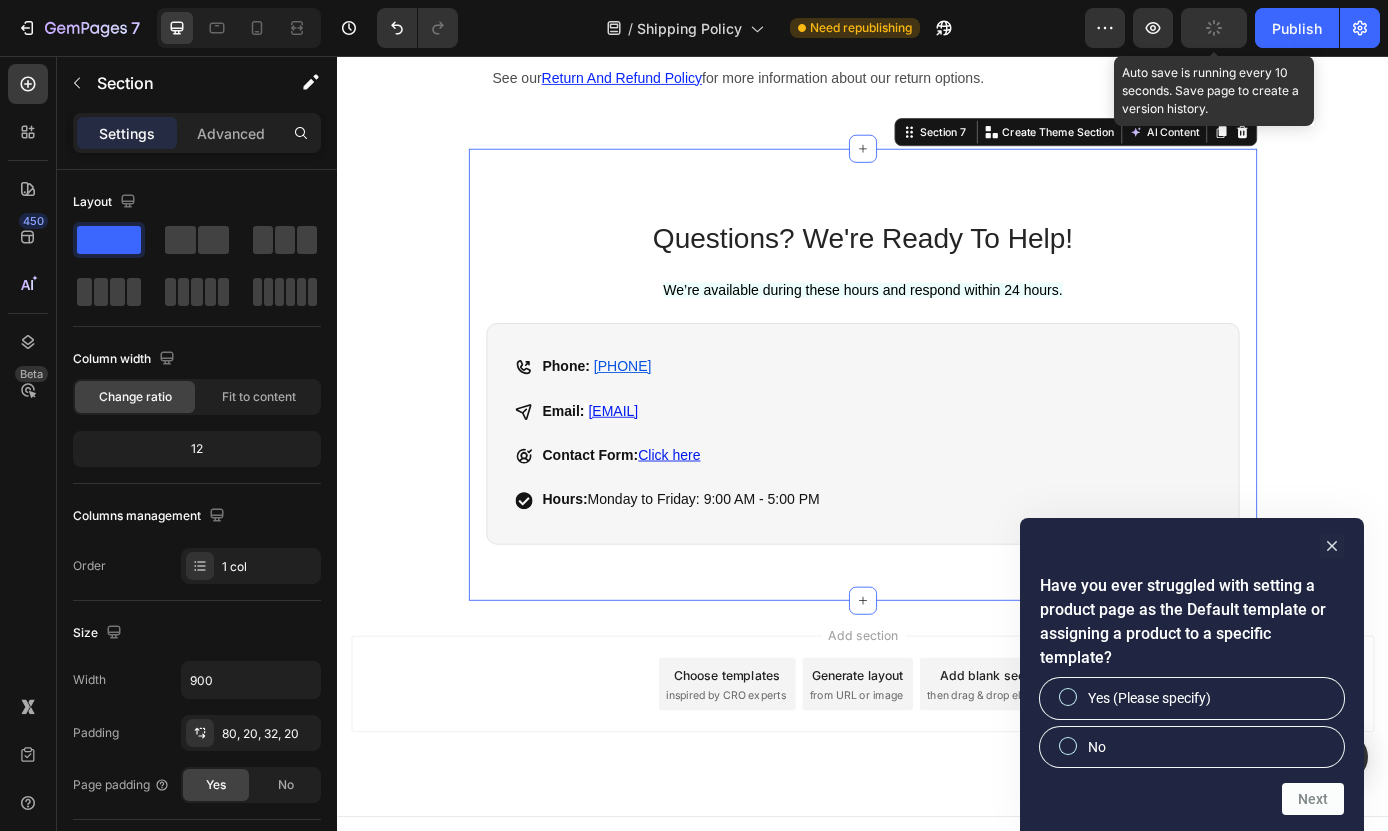 click 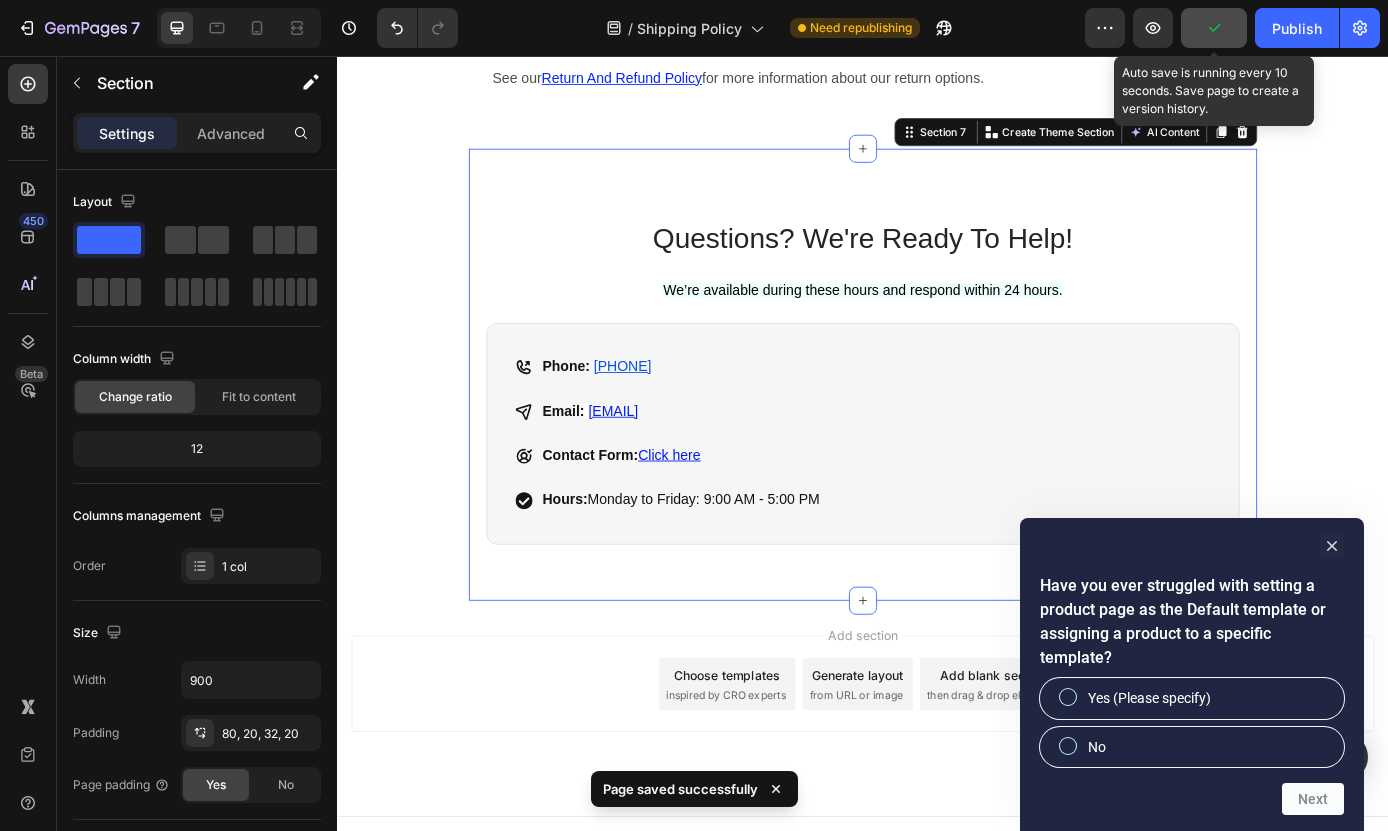 click 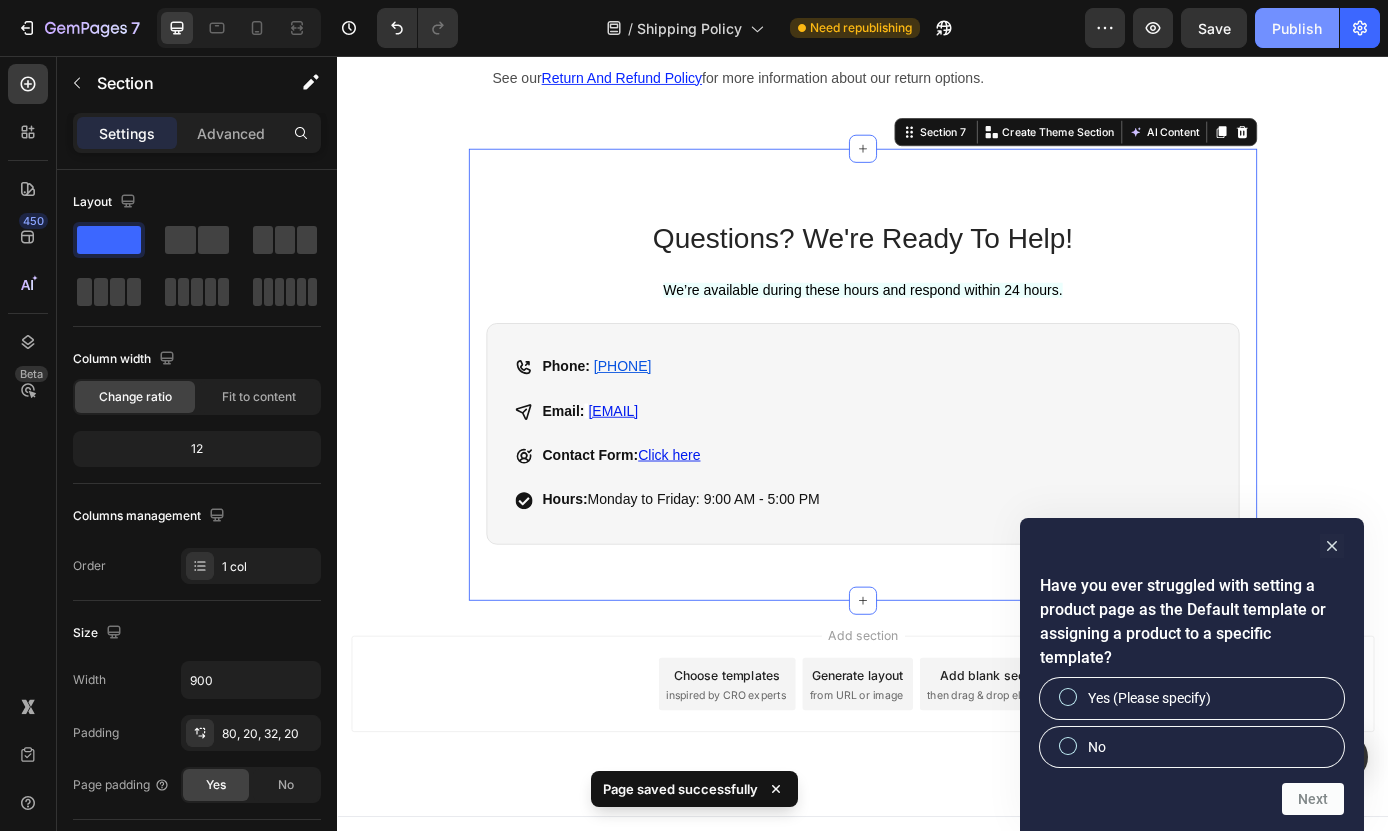 click on "Publish" at bounding box center [1297, 28] 